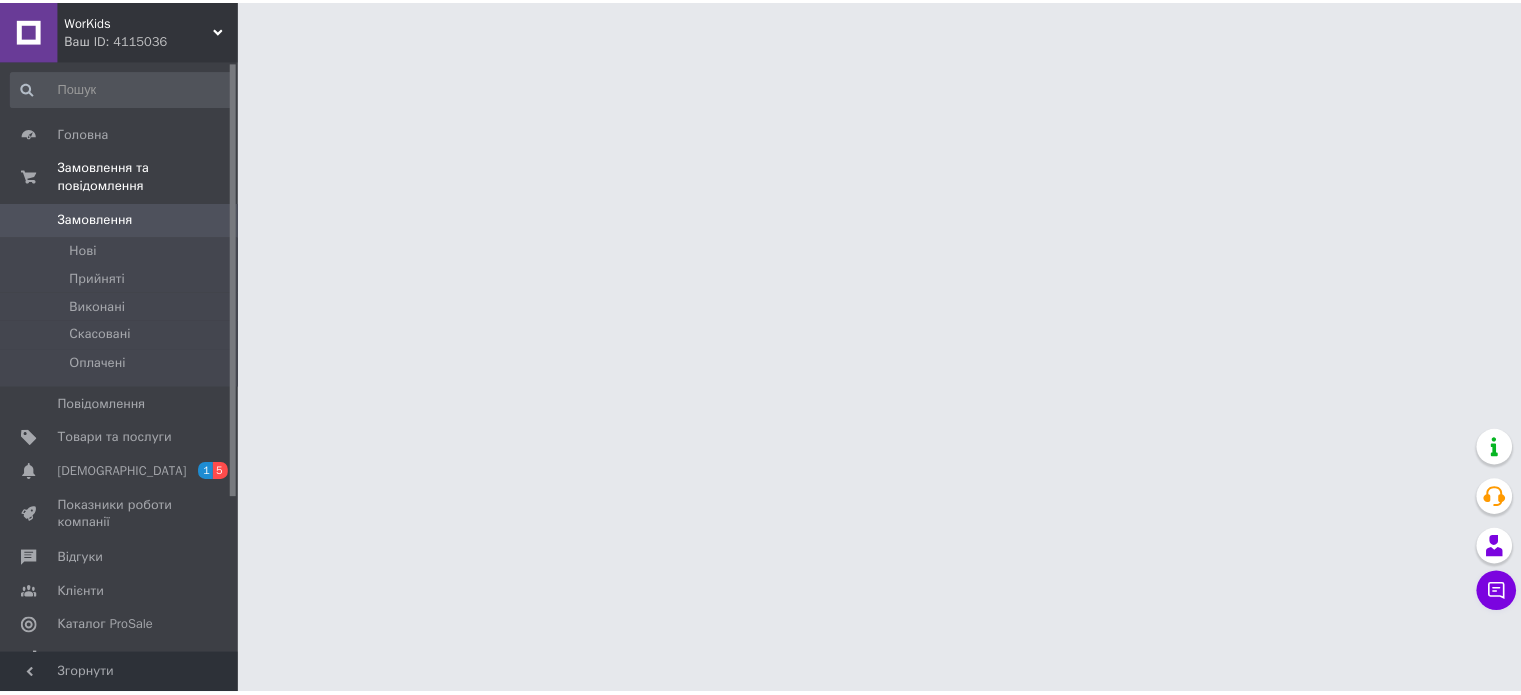 scroll, scrollTop: 0, scrollLeft: 0, axis: both 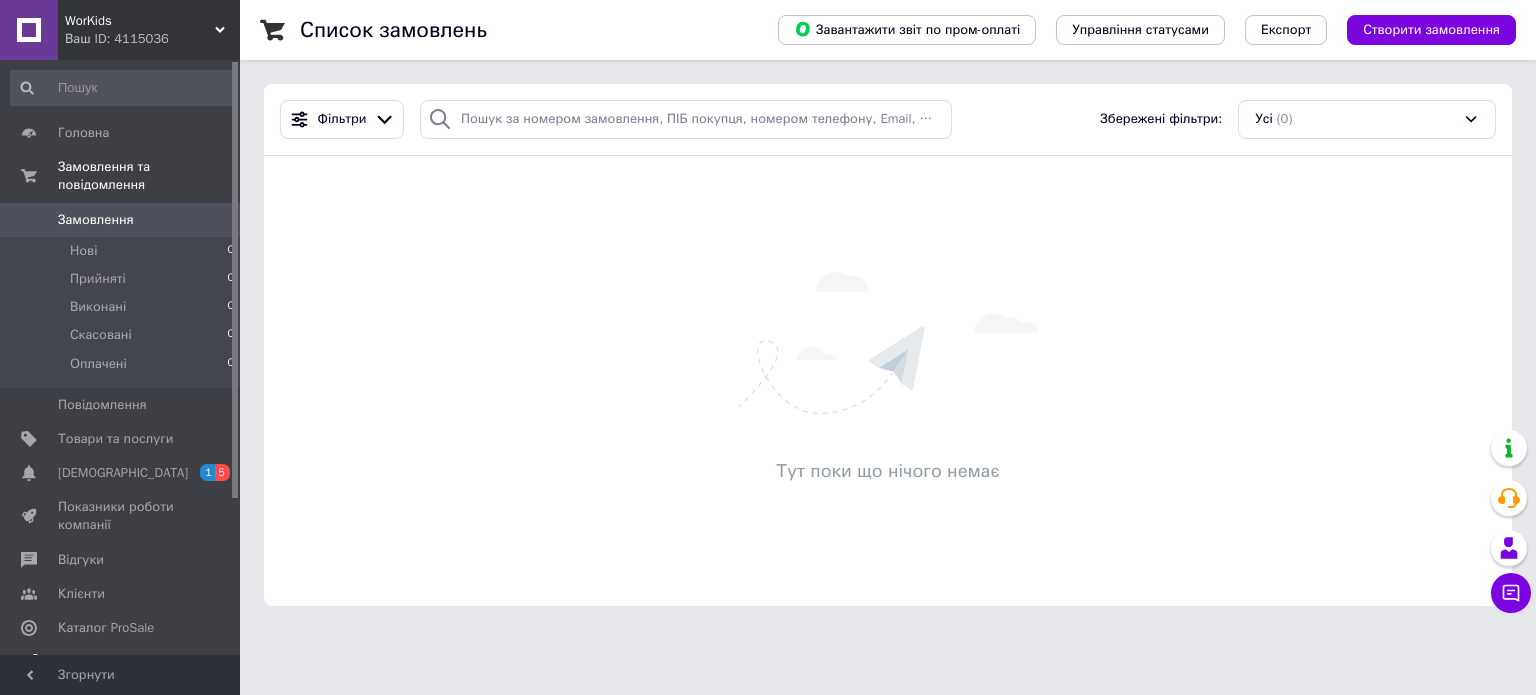 click on "Аналітика" at bounding box center (89, 662) 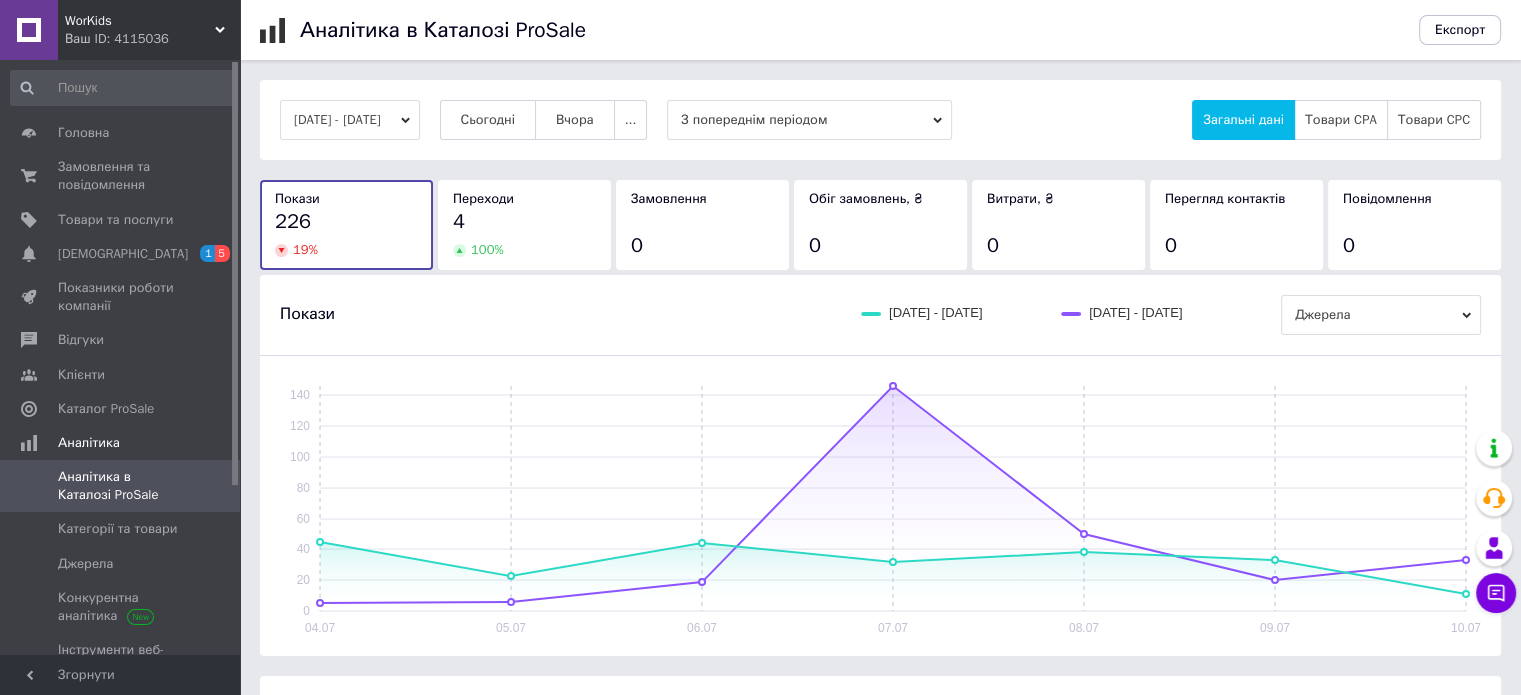 click 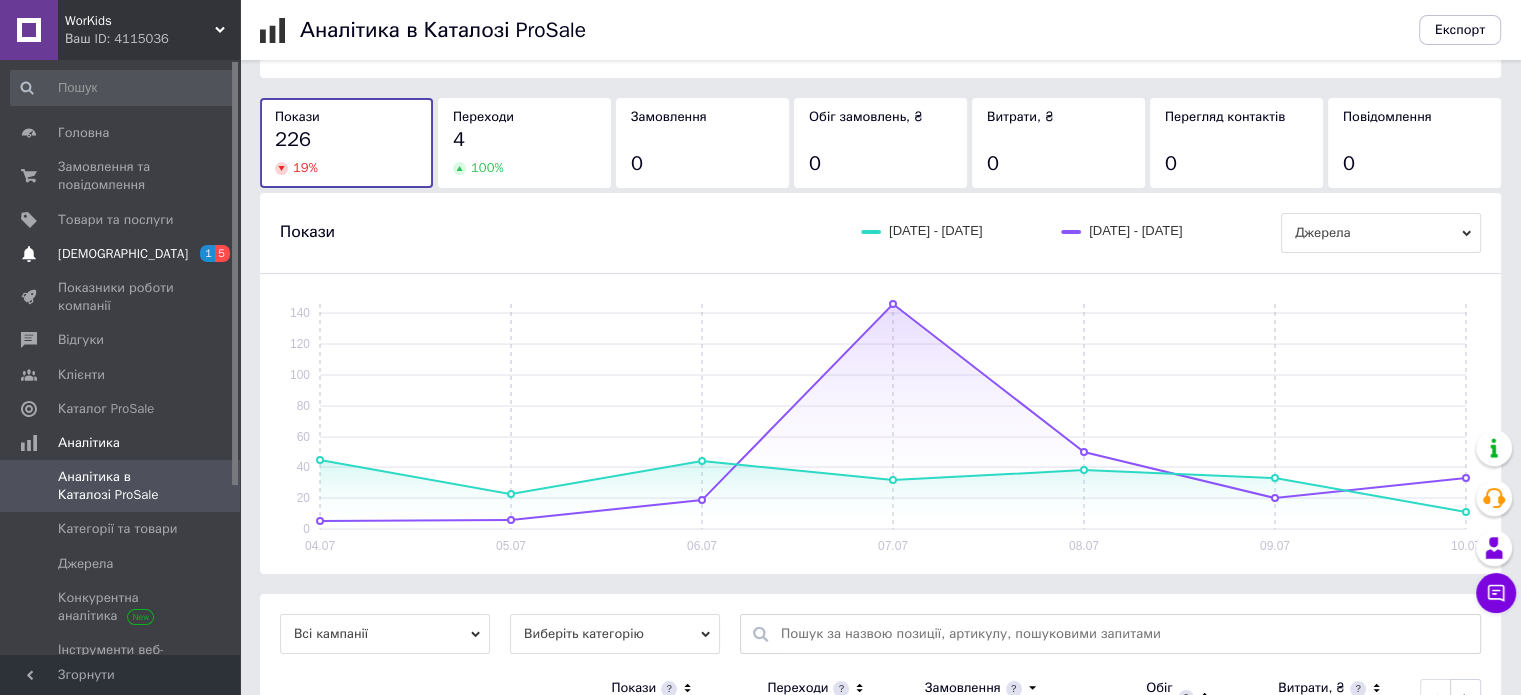 scroll, scrollTop: 100, scrollLeft: 0, axis: vertical 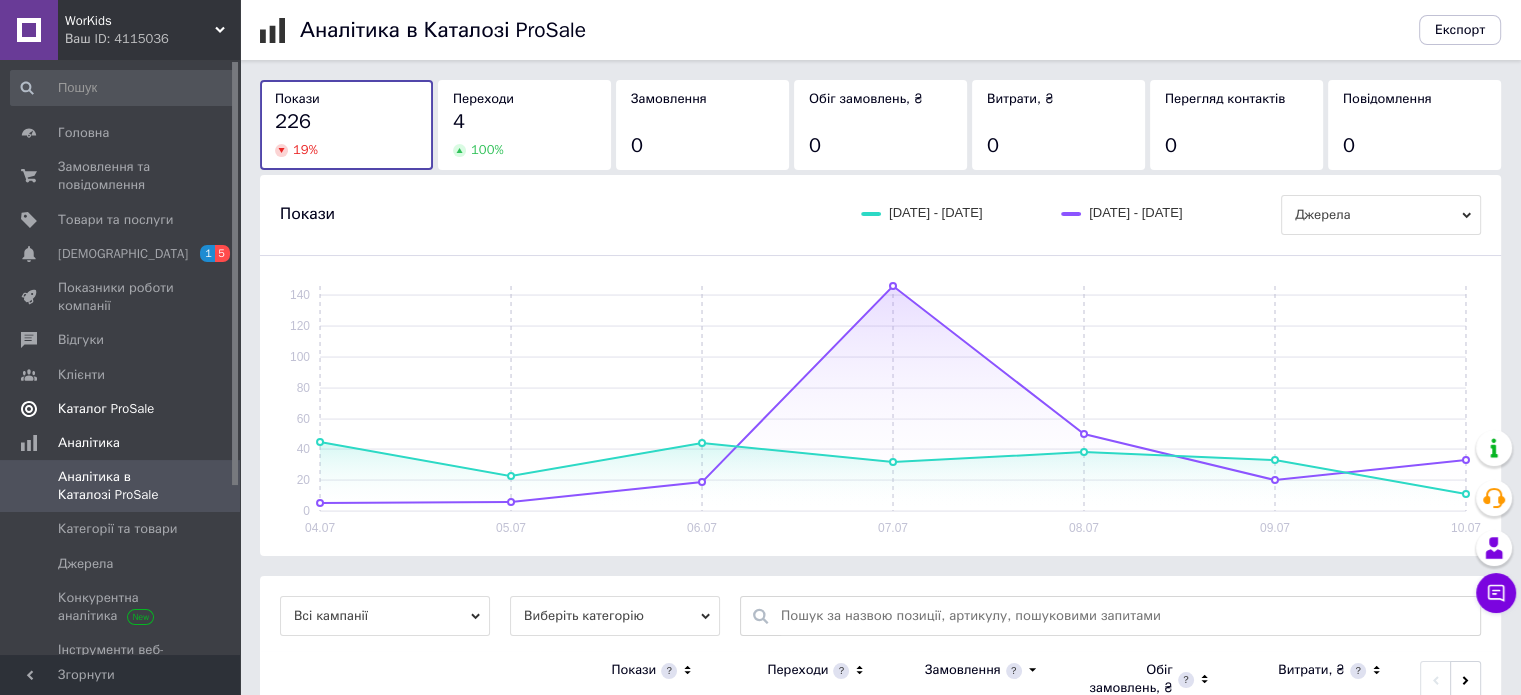 click on "Каталог ProSale" at bounding box center [106, 409] 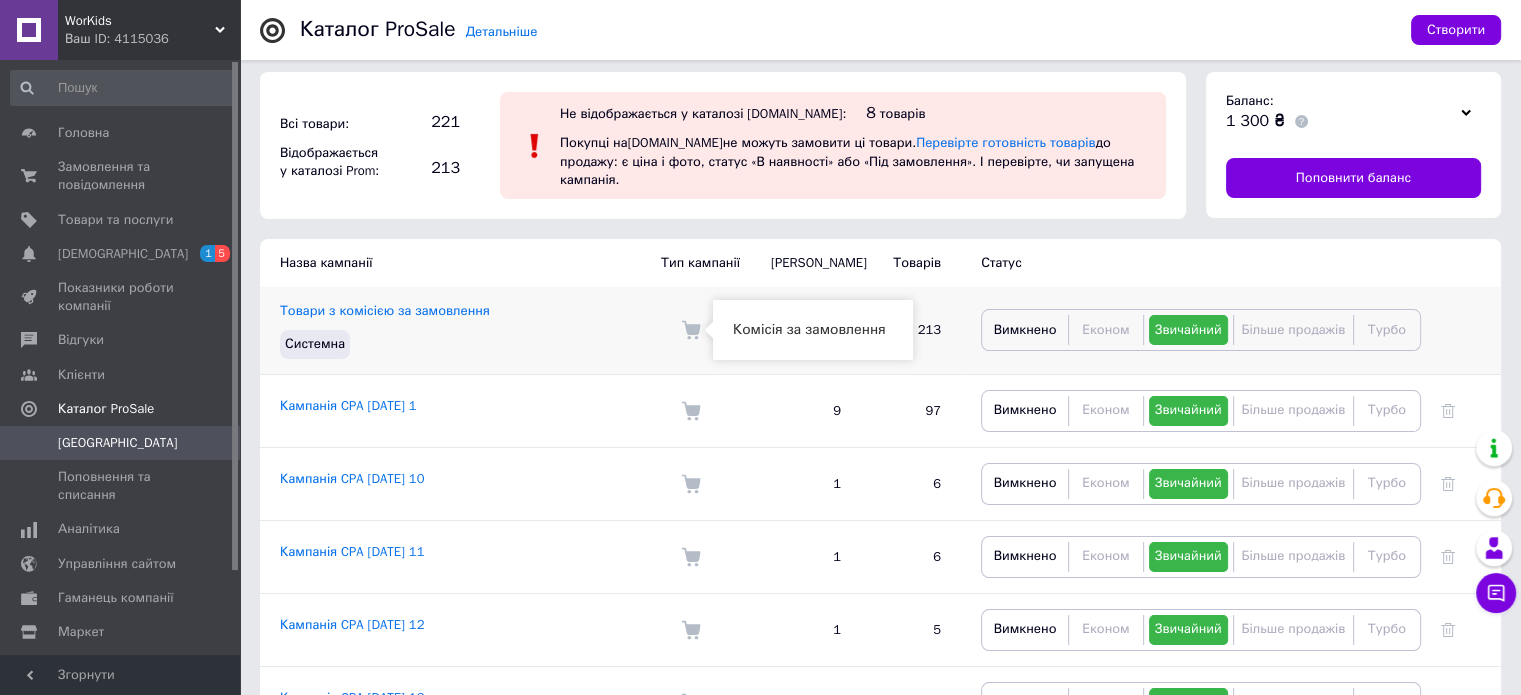 scroll, scrollTop: 0, scrollLeft: 0, axis: both 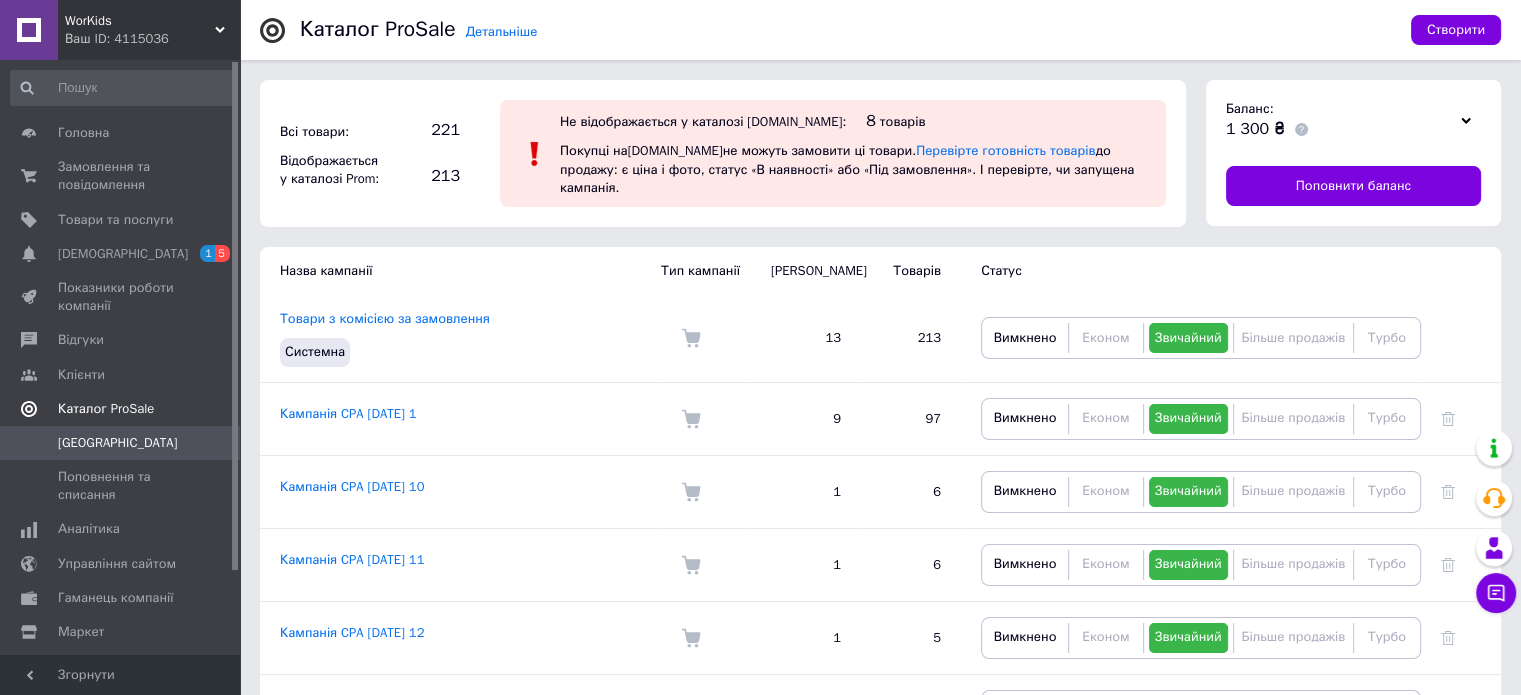 click on "Каталог ProSale" at bounding box center [106, 409] 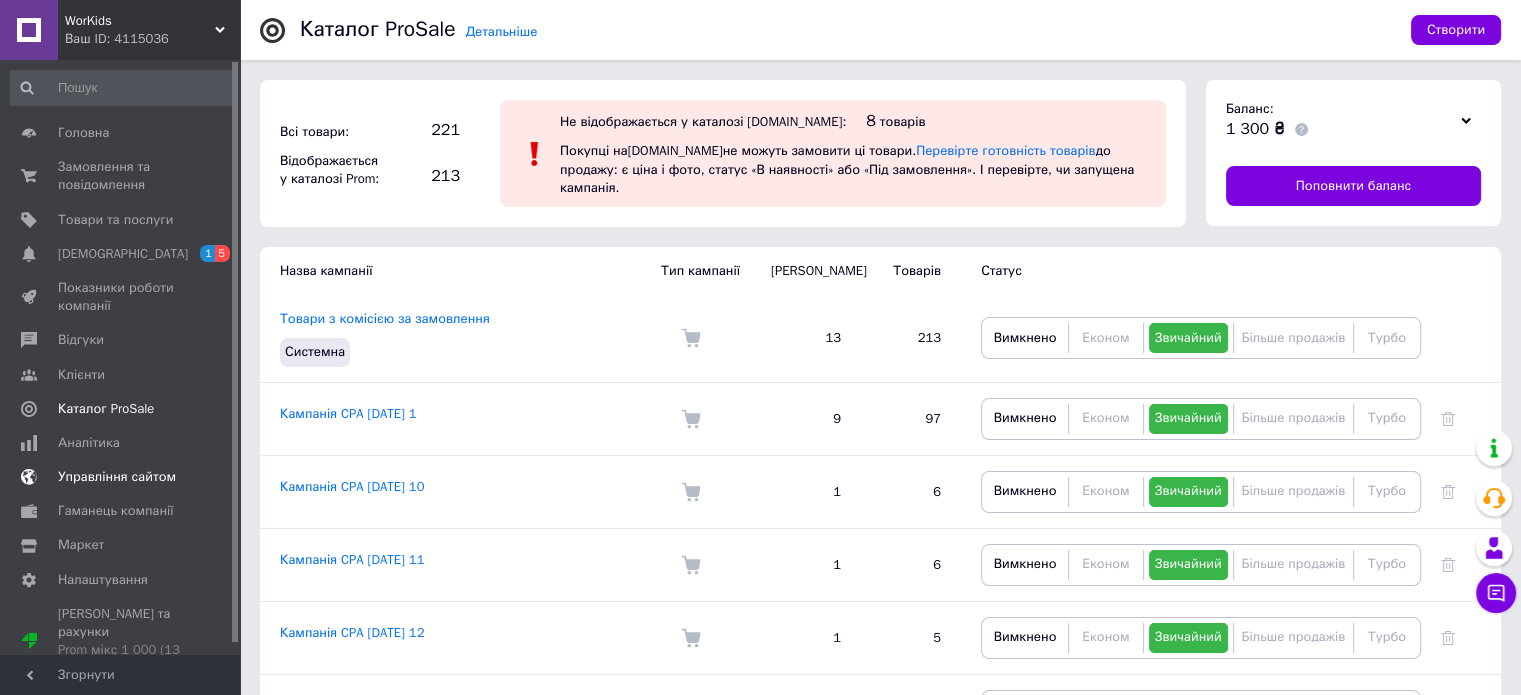 click on "Управління сайтом" at bounding box center (117, 477) 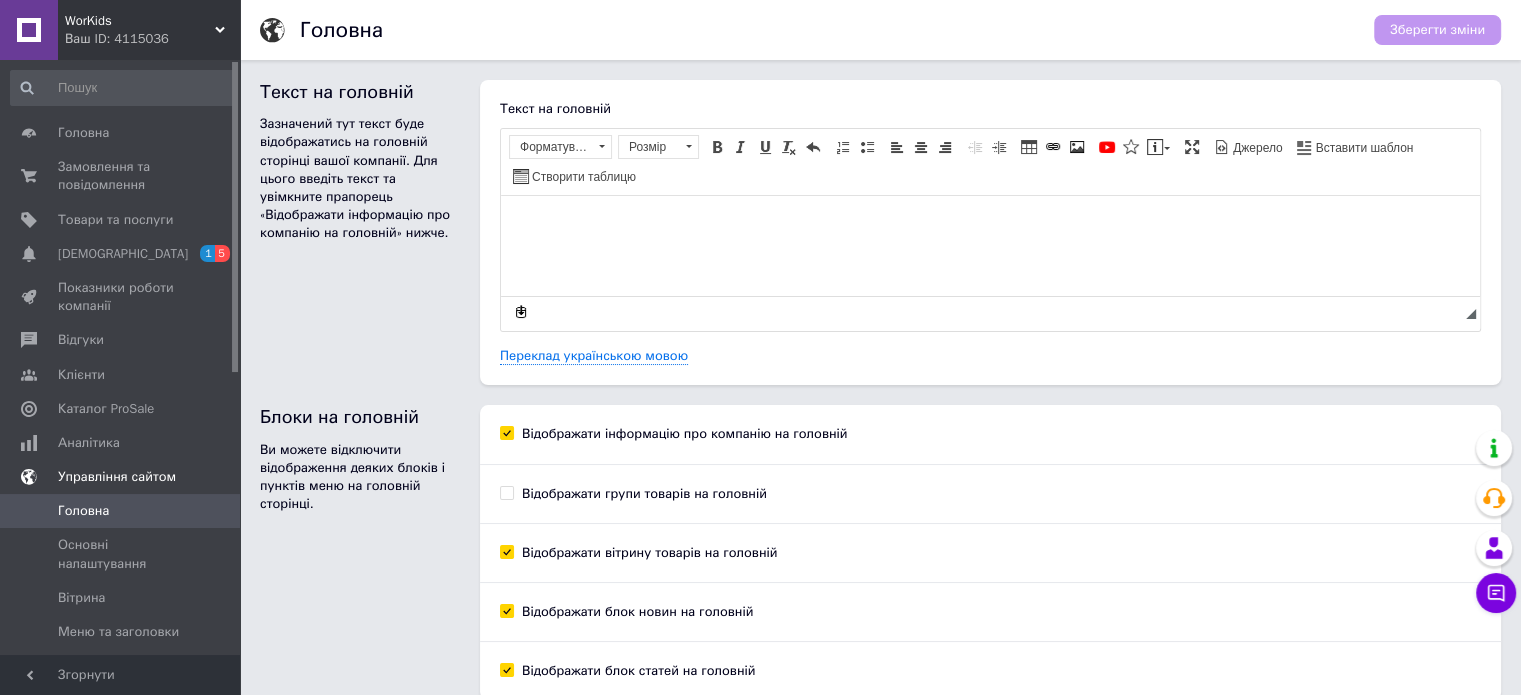 scroll, scrollTop: 0, scrollLeft: 0, axis: both 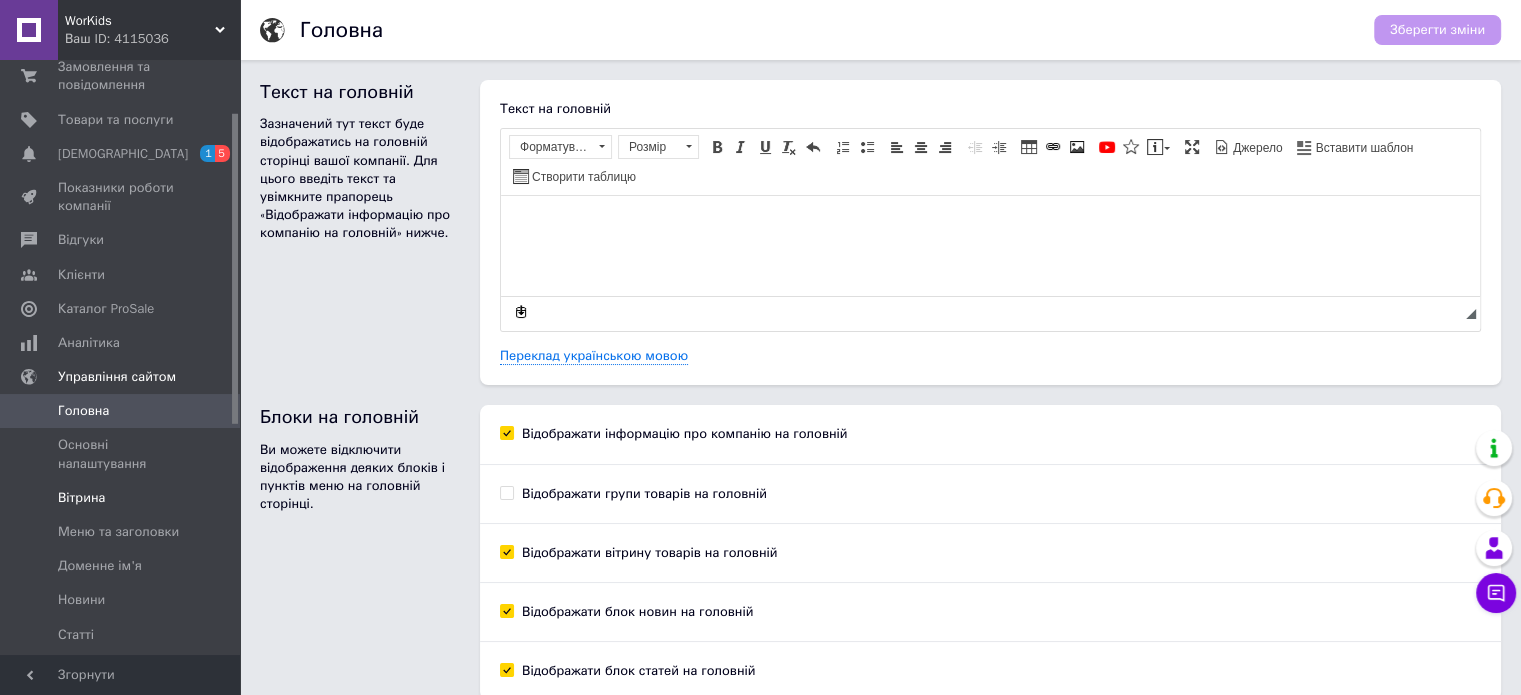 click on "Вітрина" at bounding box center (81, 498) 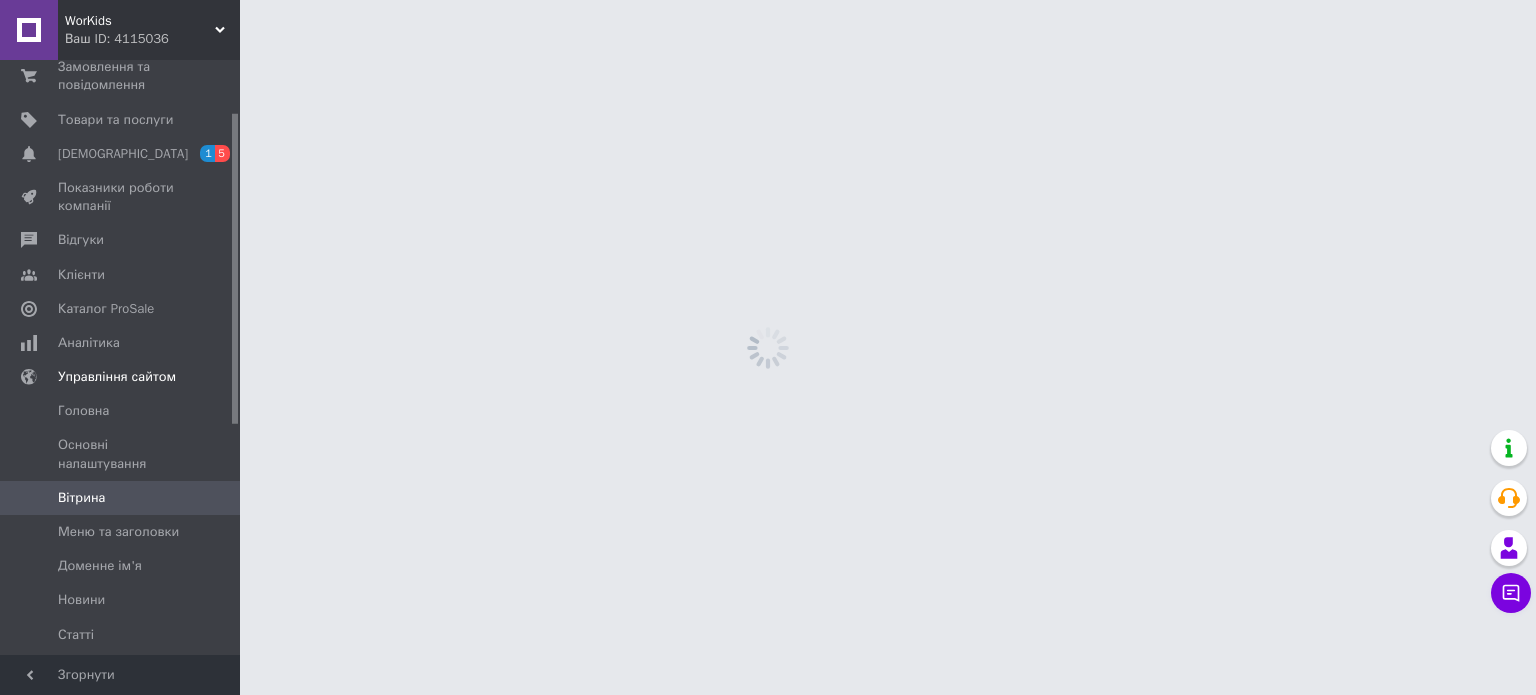 drag, startPoint x: 72, startPoint y: 654, endPoint x: 489, endPoint y: 254, distance: 577.8313 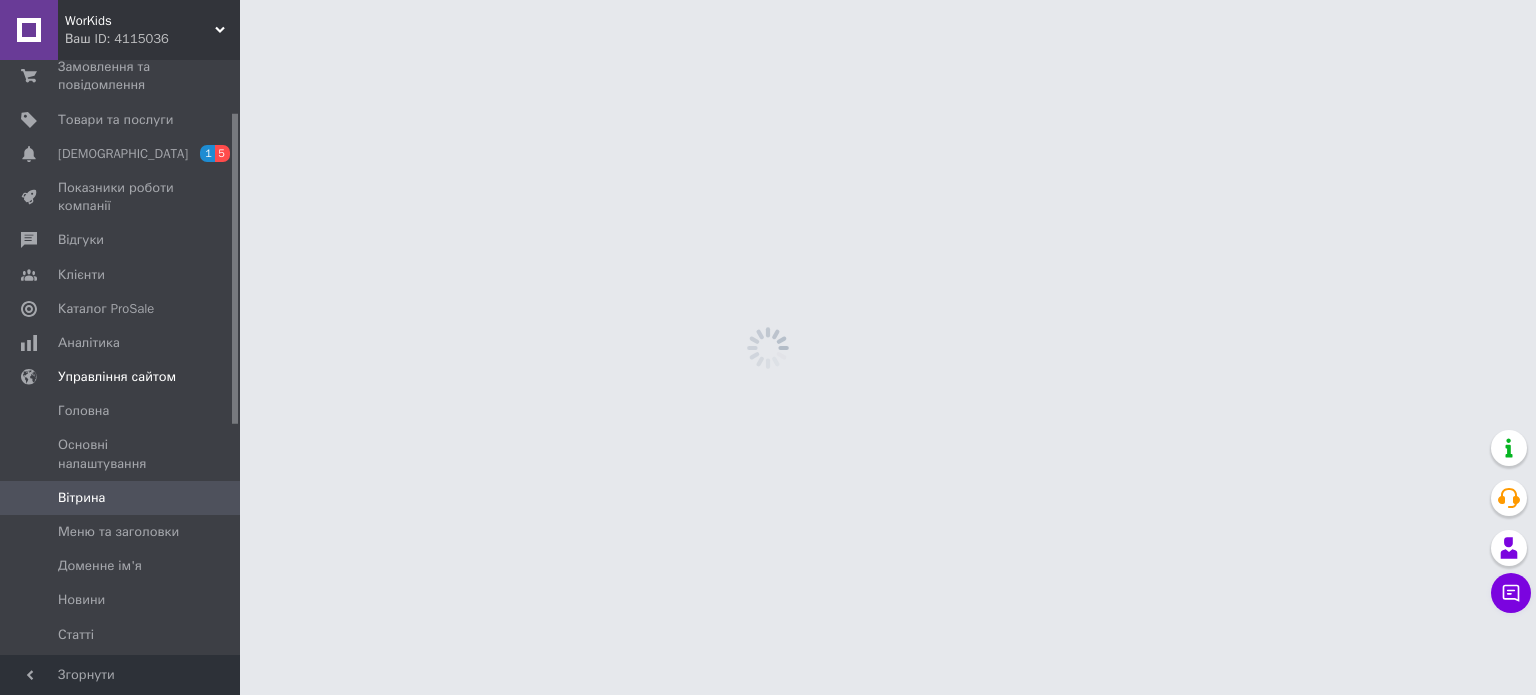 click on "WorKids Ваш ID: 4115036 Сайт WorKids Кабінет покупця Перевірити стан системи Сторінка на порталі Любовь Палатна Довідка Вийти Головна Замовлення та повідомлення 0 0 Товари та послуги Сповіщення 1 5 Показники роботи компанії Відгуки Клієнти Каталог ProSale Аналітика Управління сайтом Головна Основні налаштування [PERSON_NAME] та заголовки Доменне ім'я Новини Статті Фотогалерея Сторінки Поширені питання Прайс-листи Презентації Документи Слайдери Мобільний слайдер Гаманець компанії [PERSON_NAME] Згорнути" at bounding box center (768, 0) 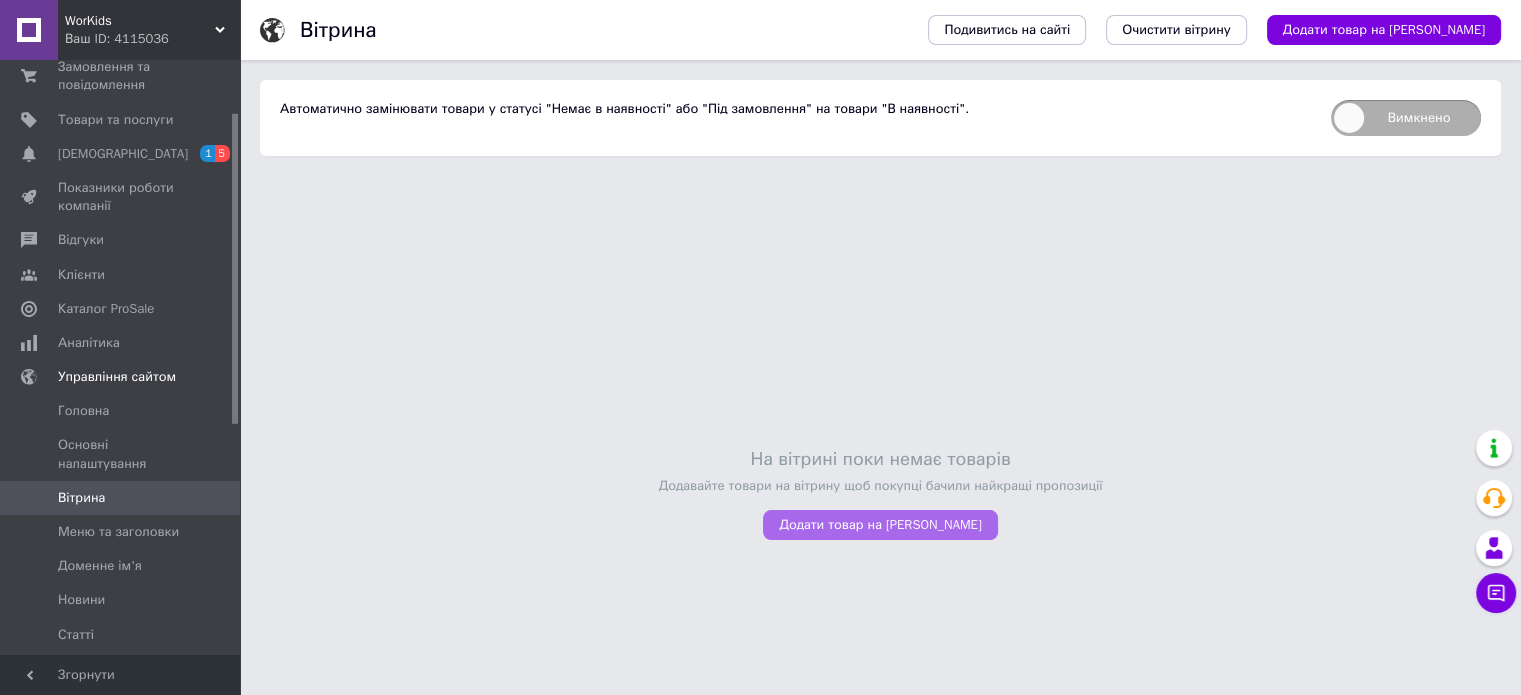 click on "Додати товар на [PERSON_NAME]" at bounding box center (880, 525) 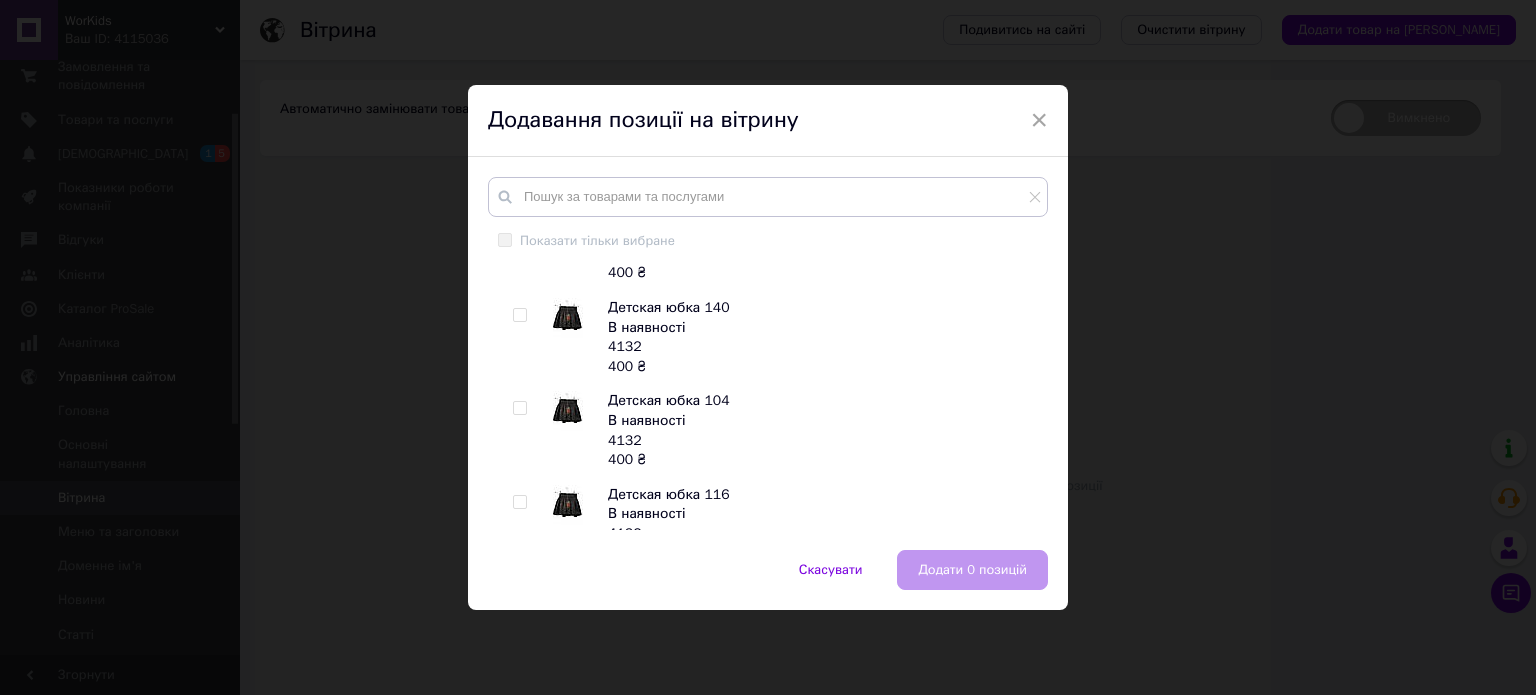 scroll, scrollTop: 4855, scrollLeft: 0, axis: vertical 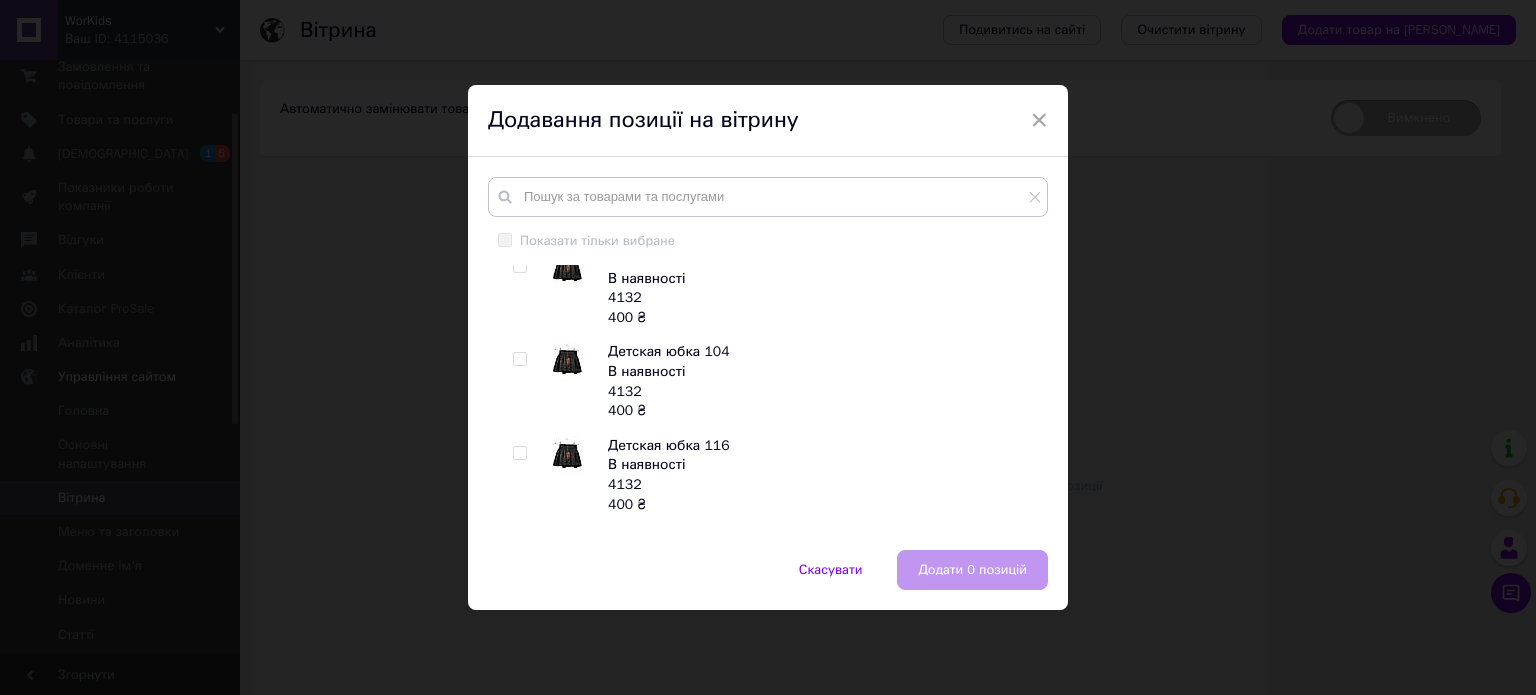 click at bounding box center [519, 359] 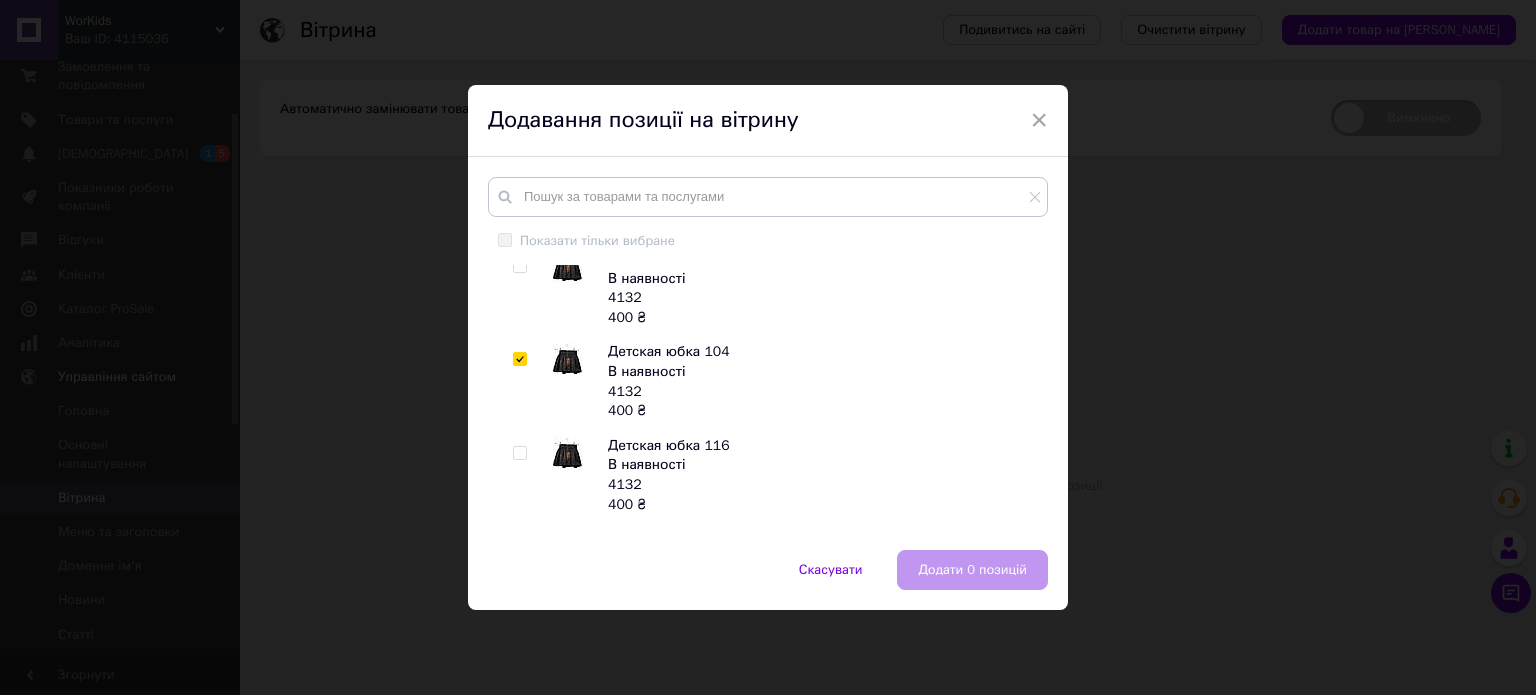 checkbox on "true" 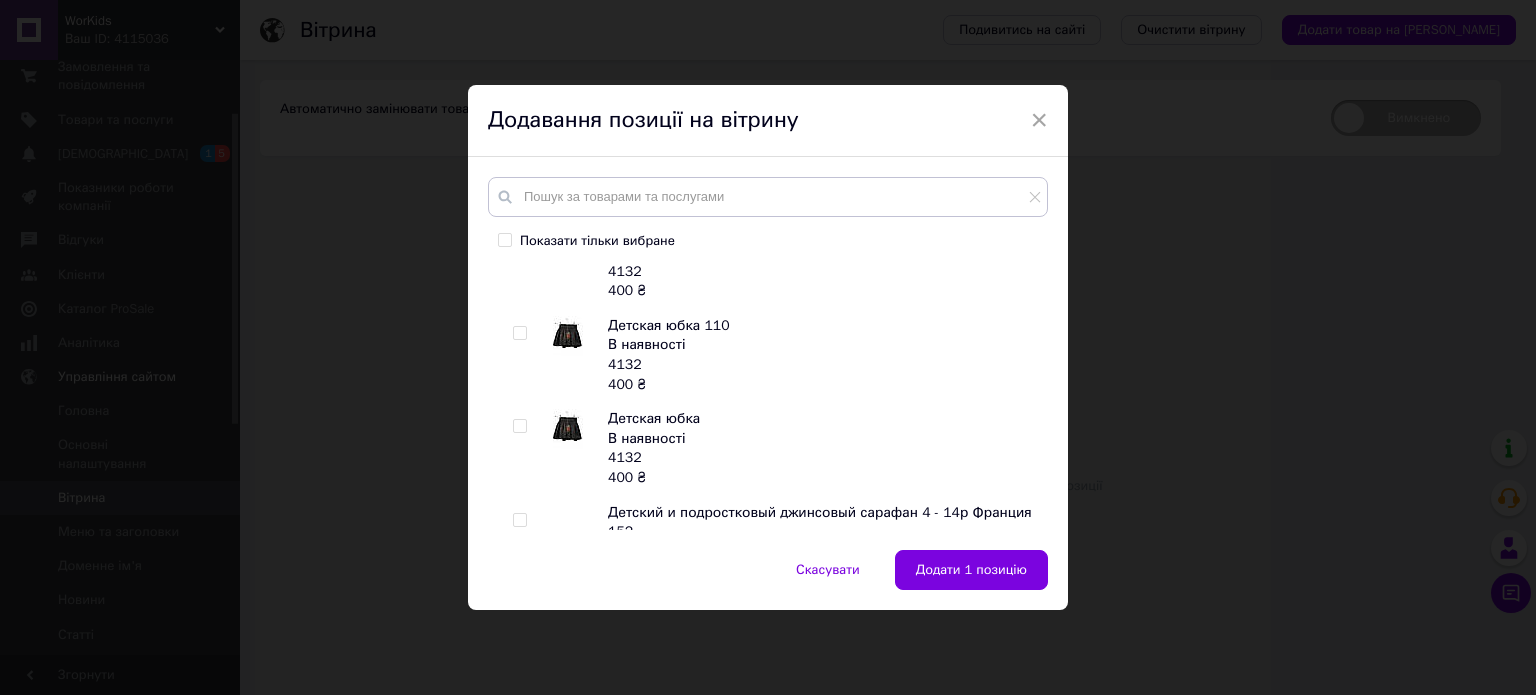 scroll, scrollTop: 5355, scrollLeft: 0, axis: vertical 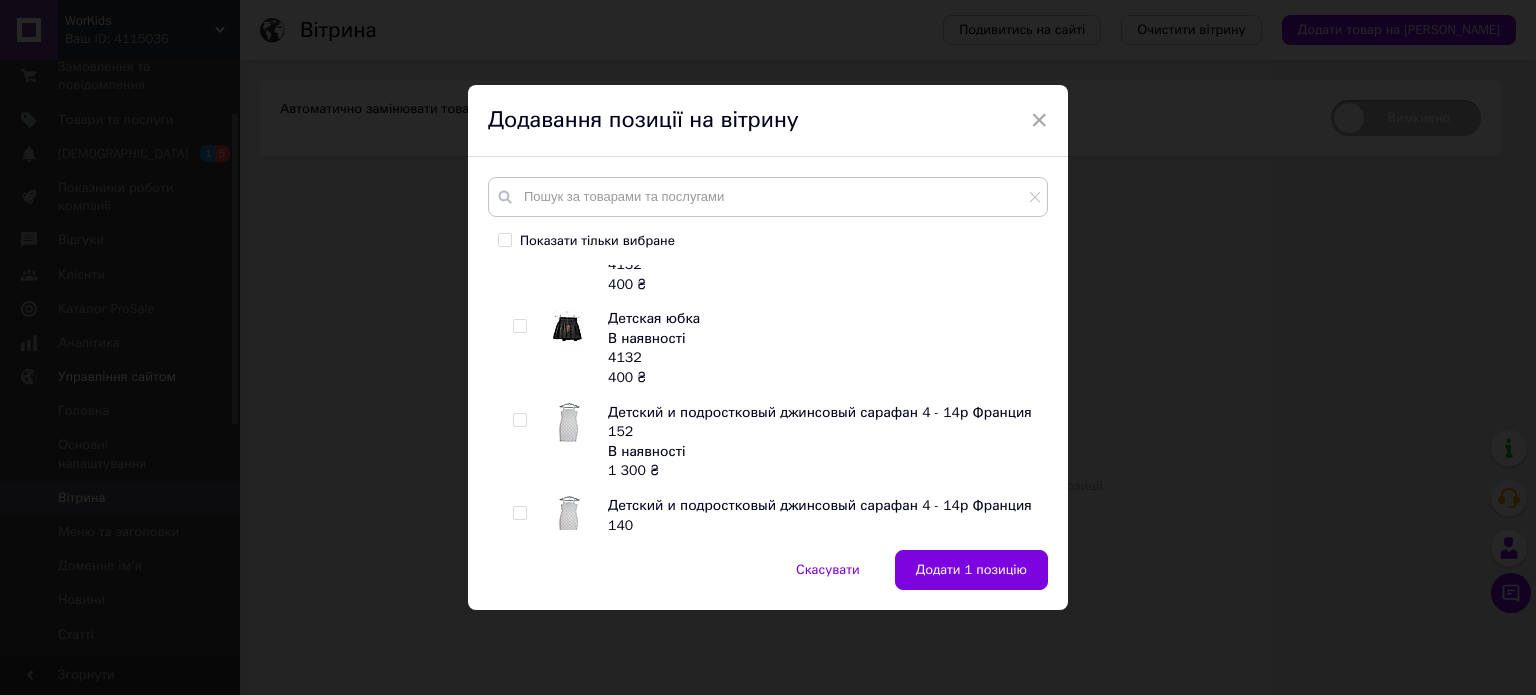 click at bounding box center [519, 420] 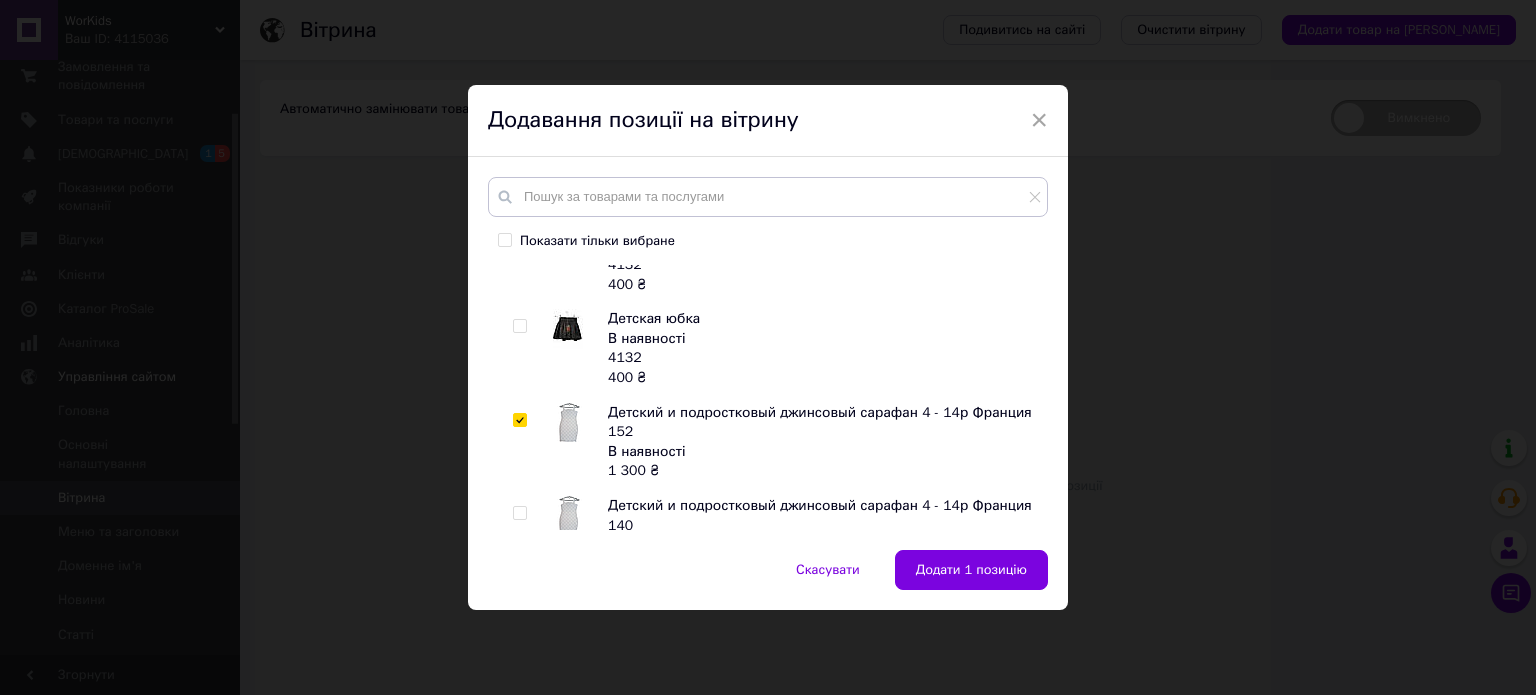 checkbox on "true" 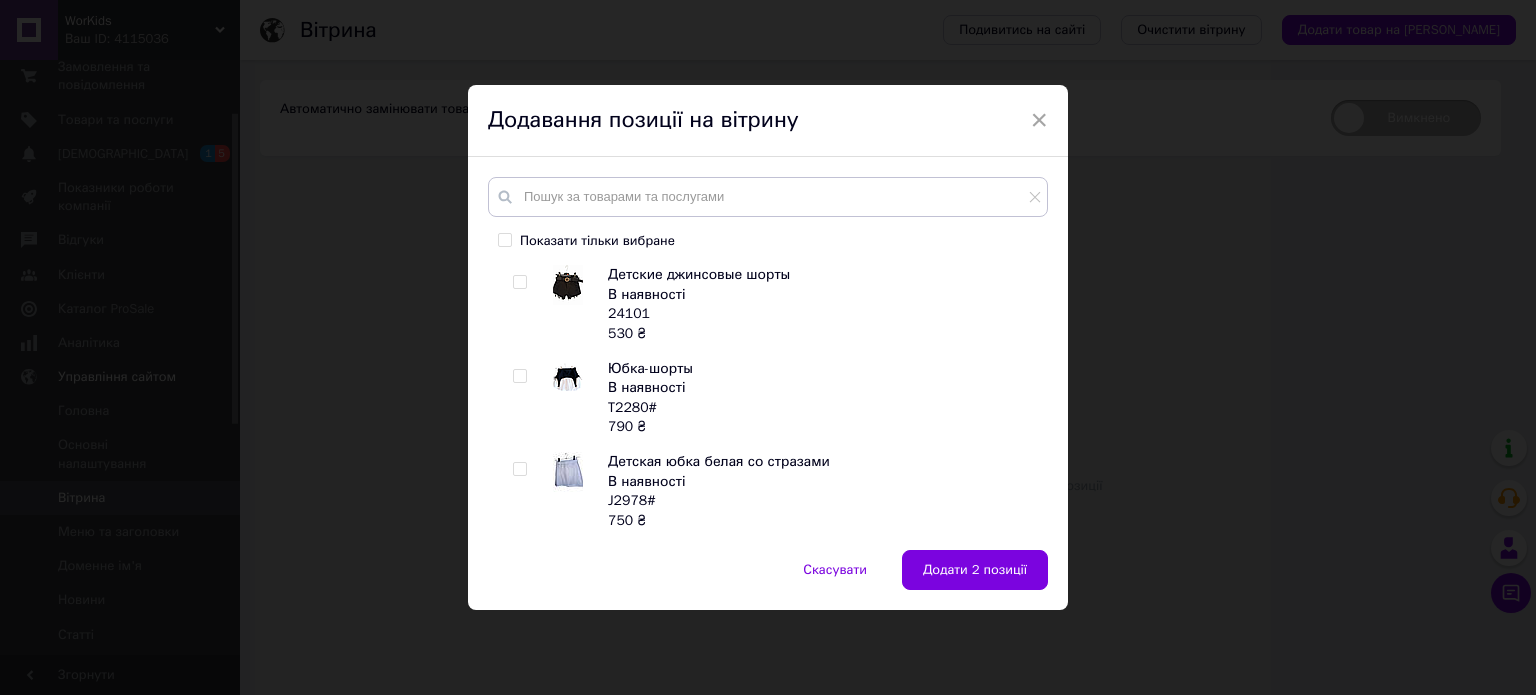 scroll, scrollTop: 8312, scrollLeft: 0, axis: vertical 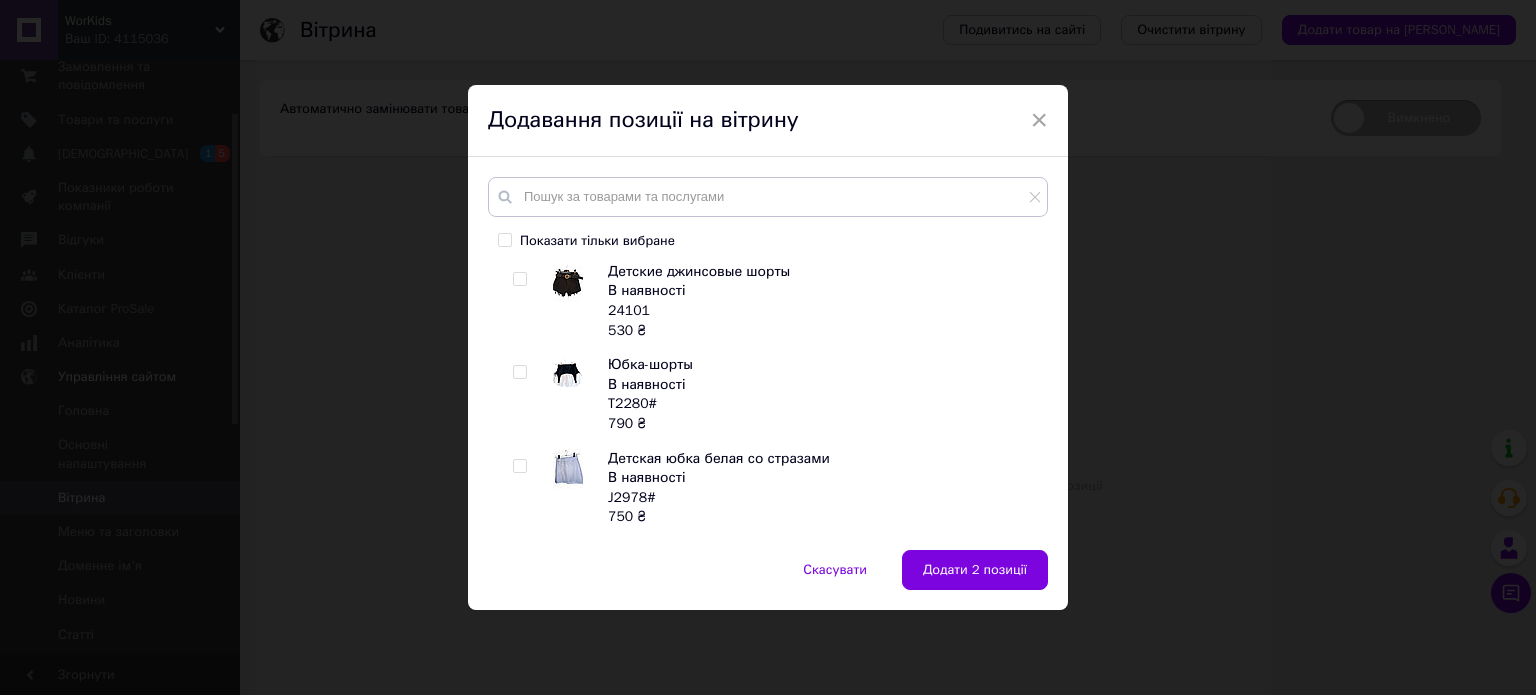 click at bounding box center [520, 372] 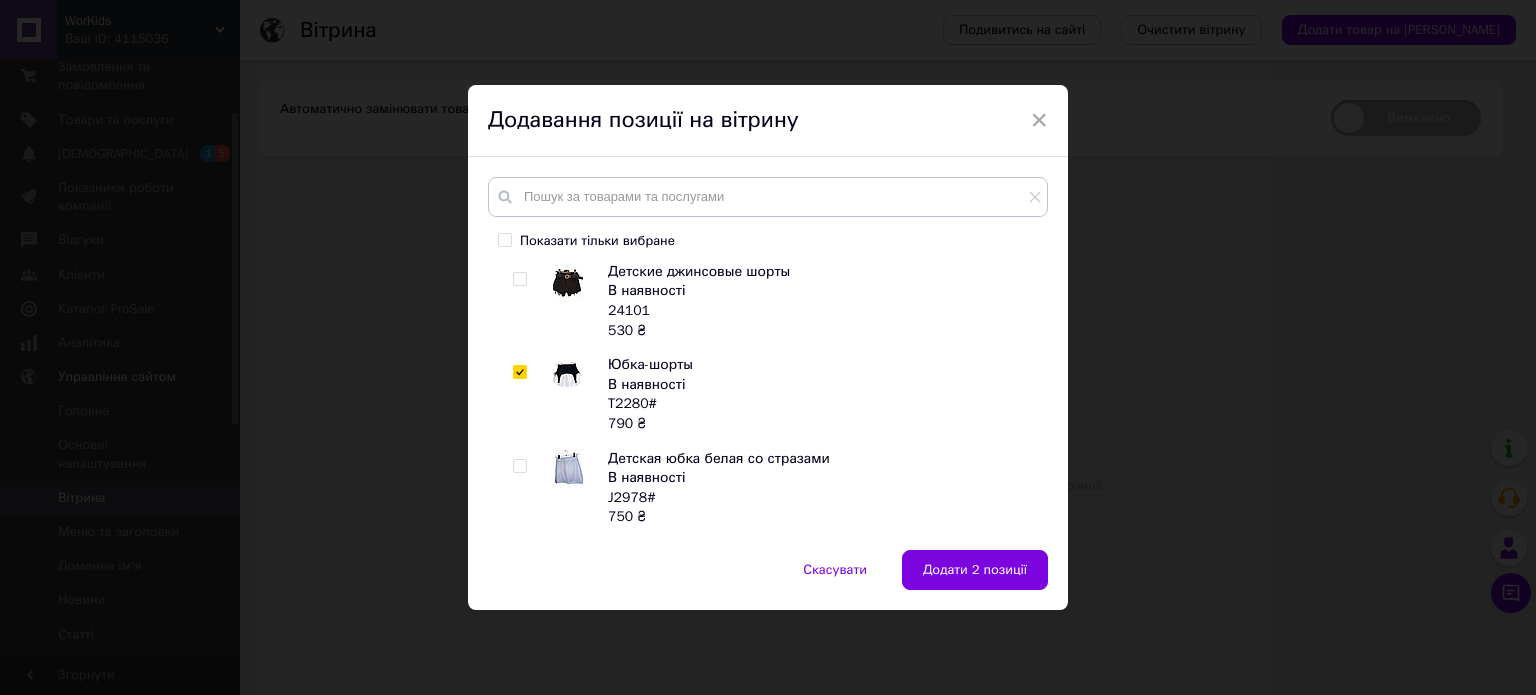 checkbox on "true" 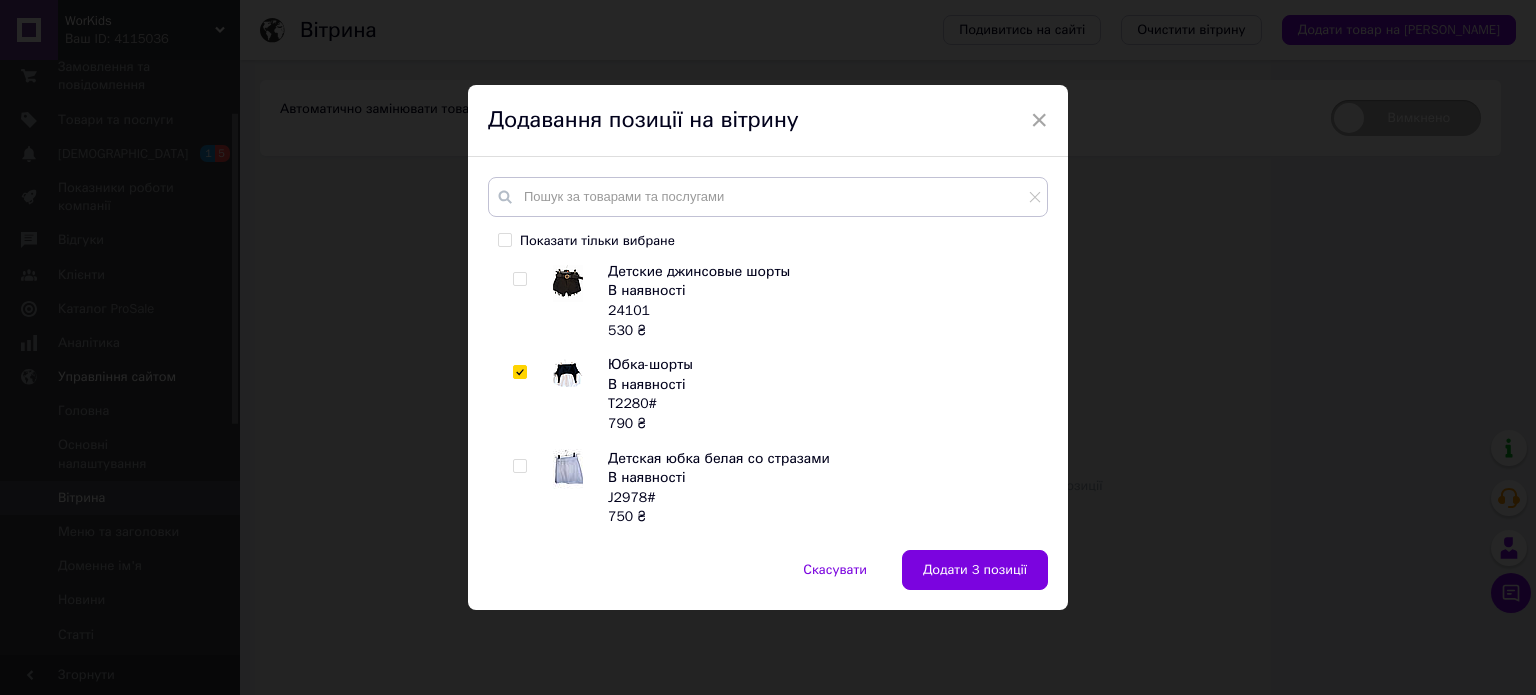 click at bounding box center [519, 466] 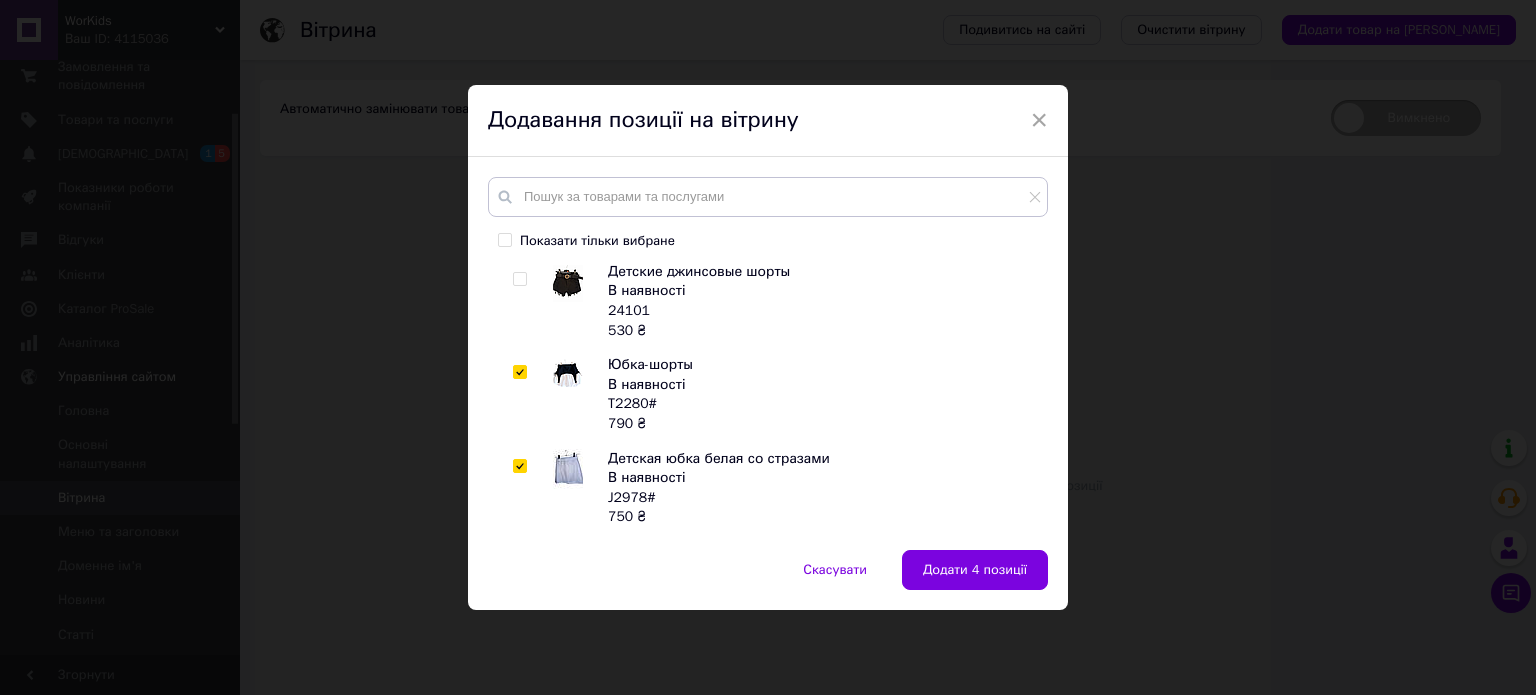 drag, startPoint x: 957, startPoint y: 574, endPoint x: 955, endPoint y: 563, distance: 11.18034 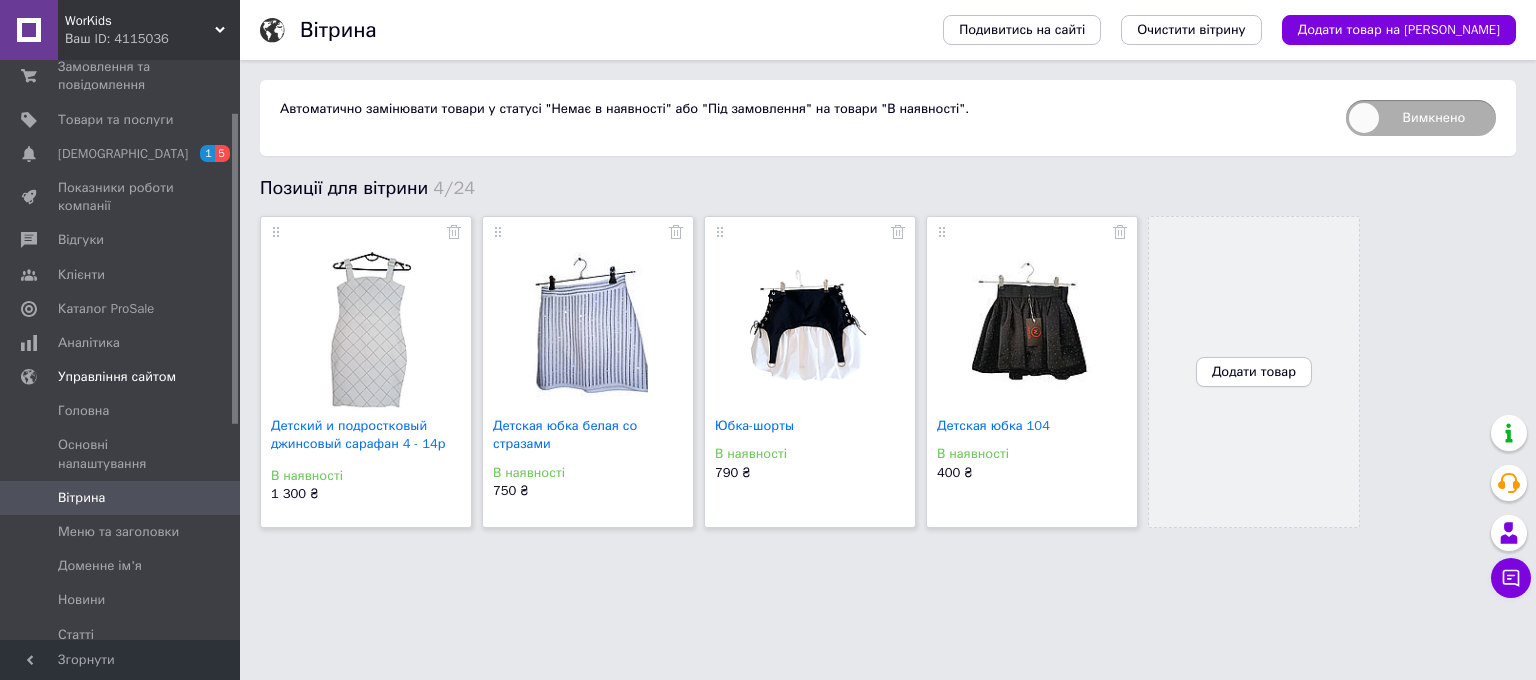 click on "Додати товар" at bounding box center (1254, 372) 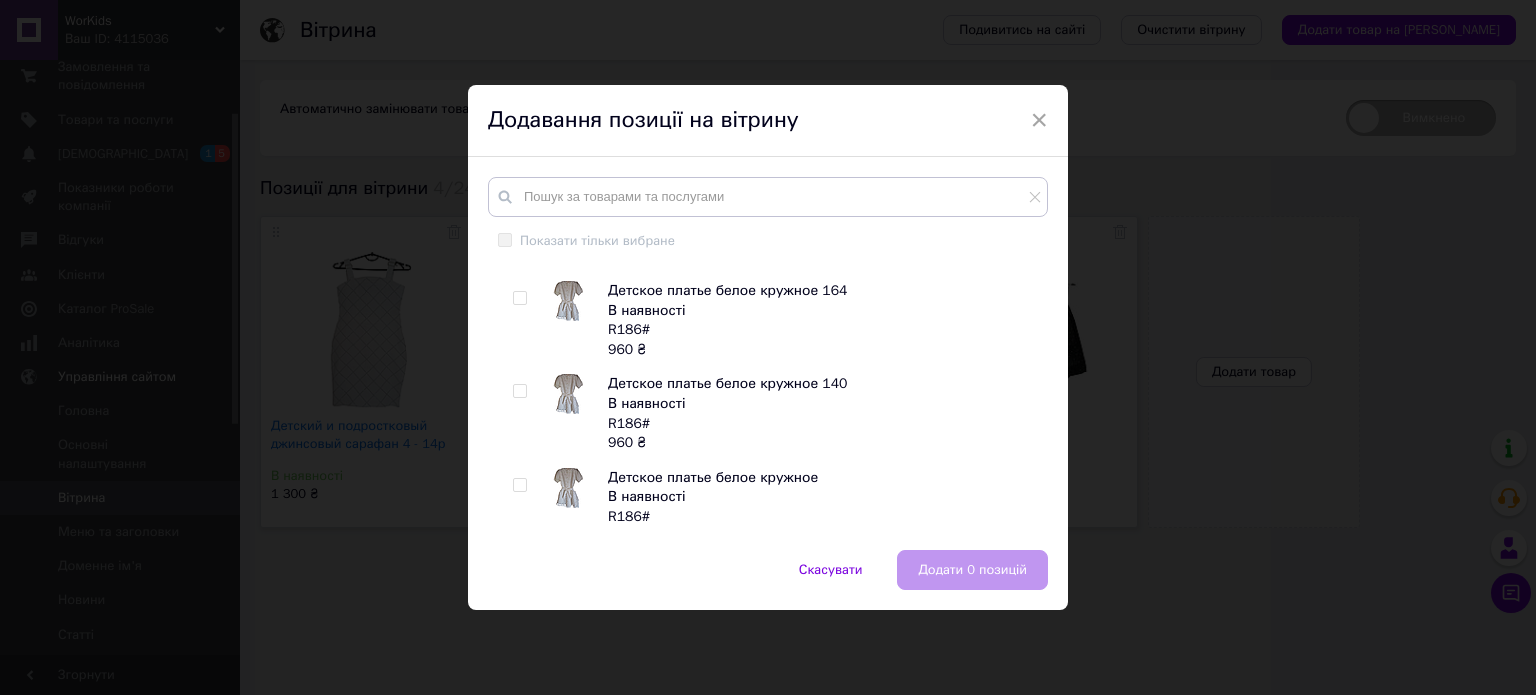 scroll, scrollTop: 5520, scrollLeft: 0, axis: vertical 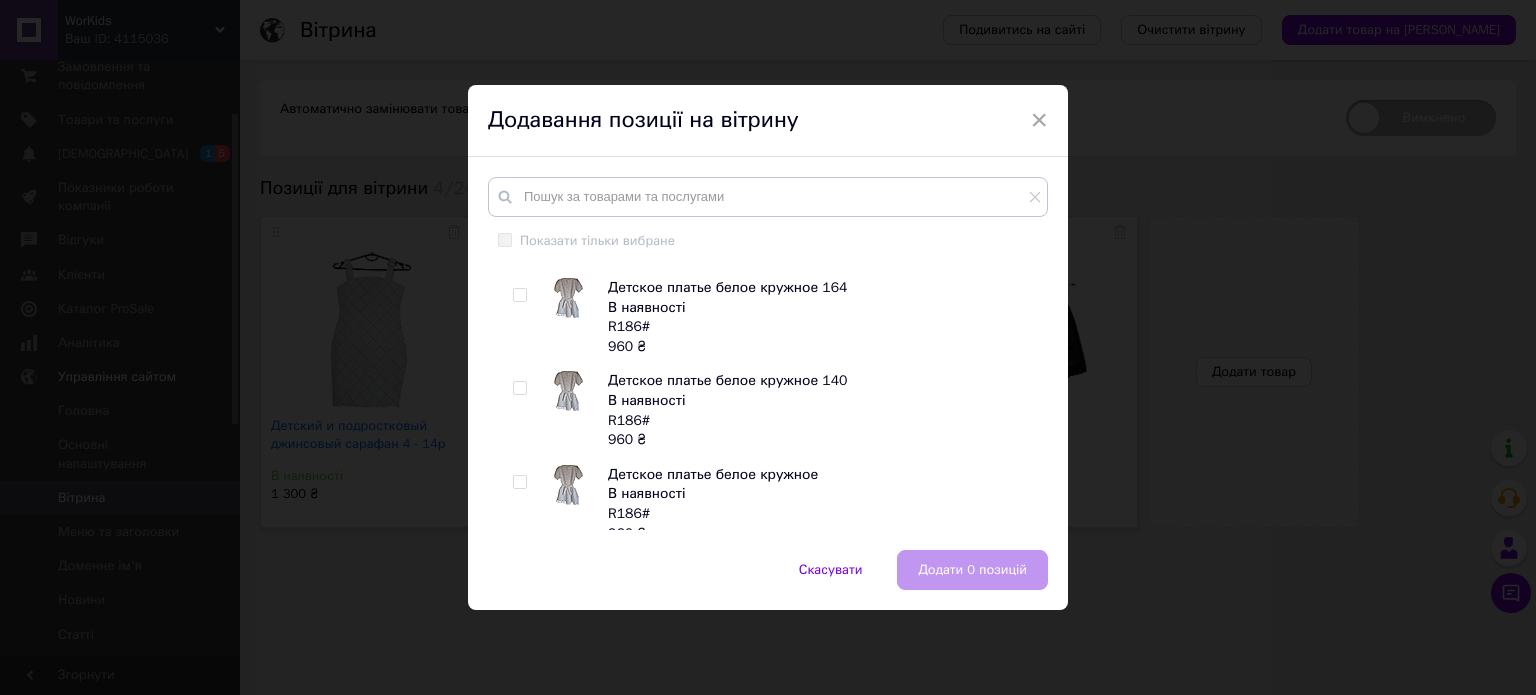 click at bounding box center (519, 388) 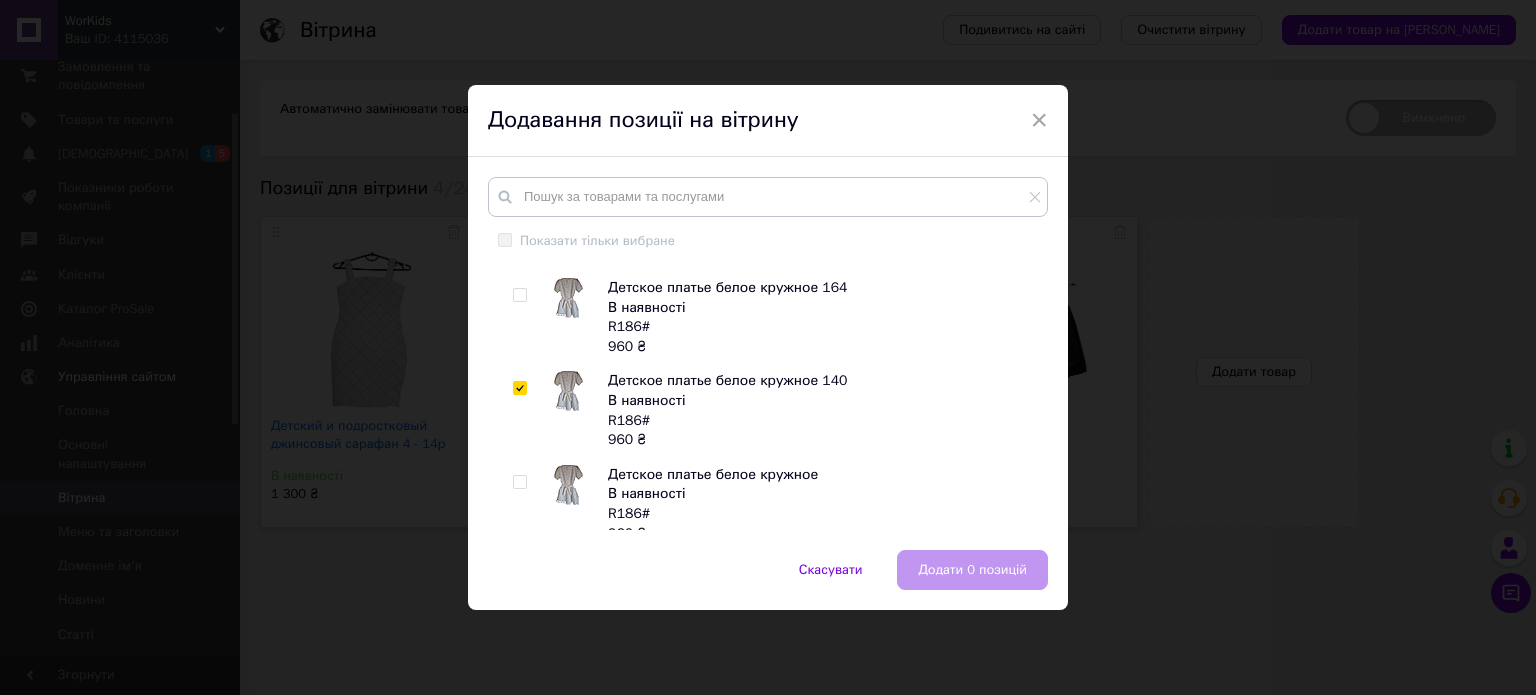 checkbox on "true" 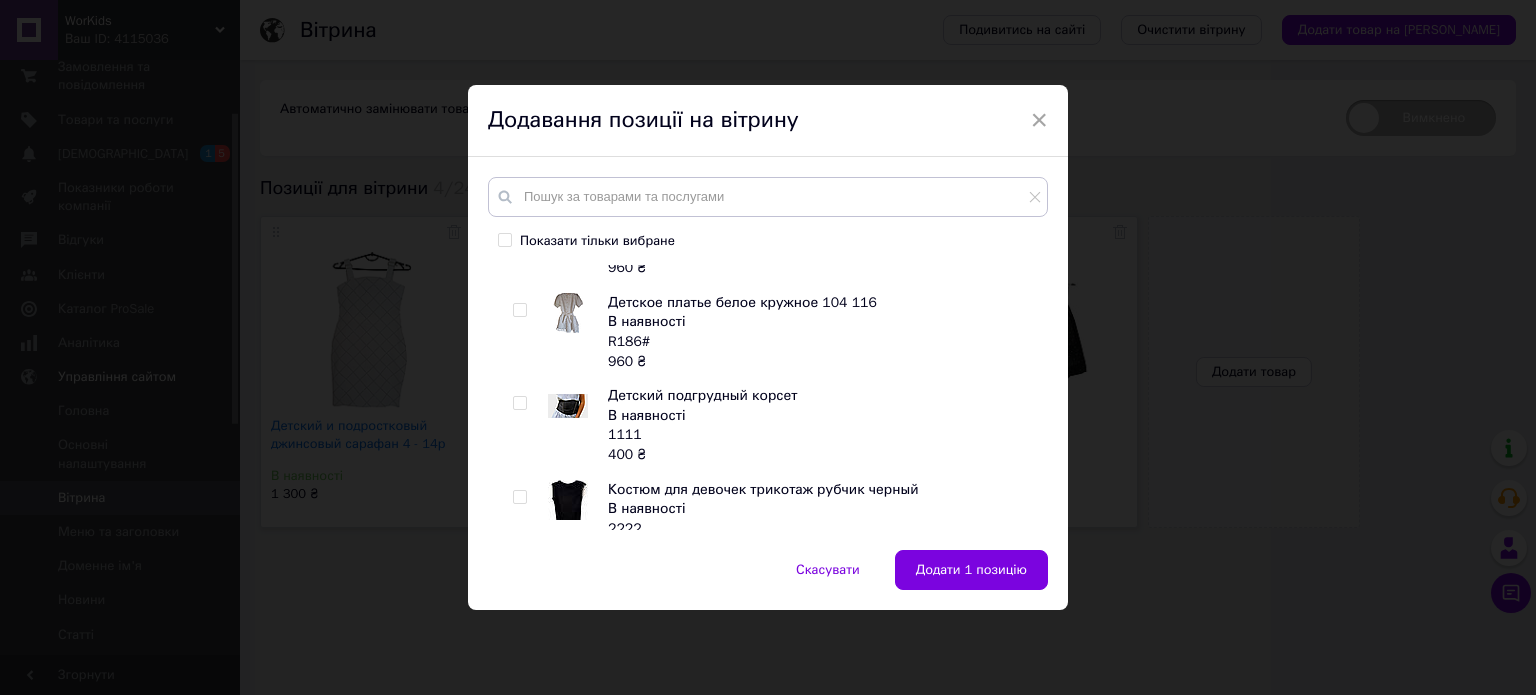 scroll, scrollTop: 6020, scrollLeft: 0, axis: vertical 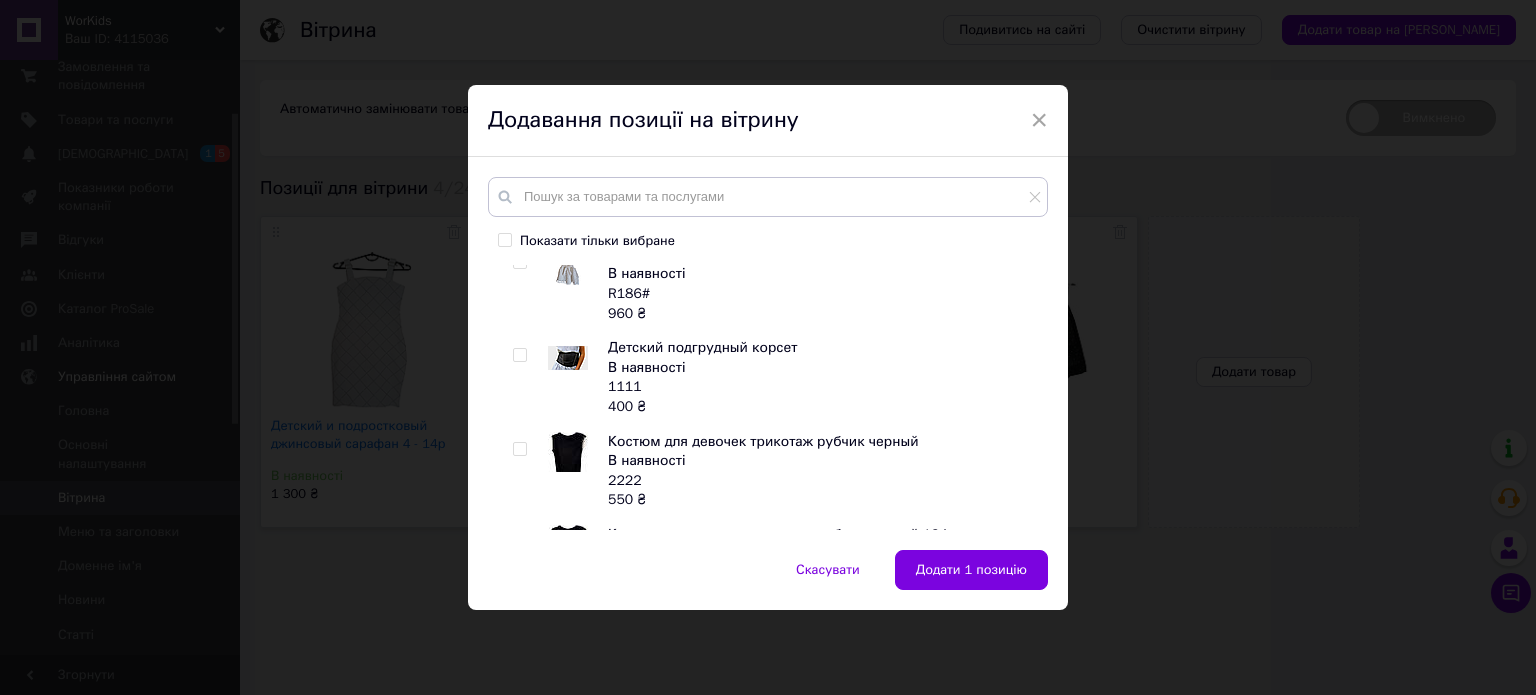 click at bounding box center [519, 355] 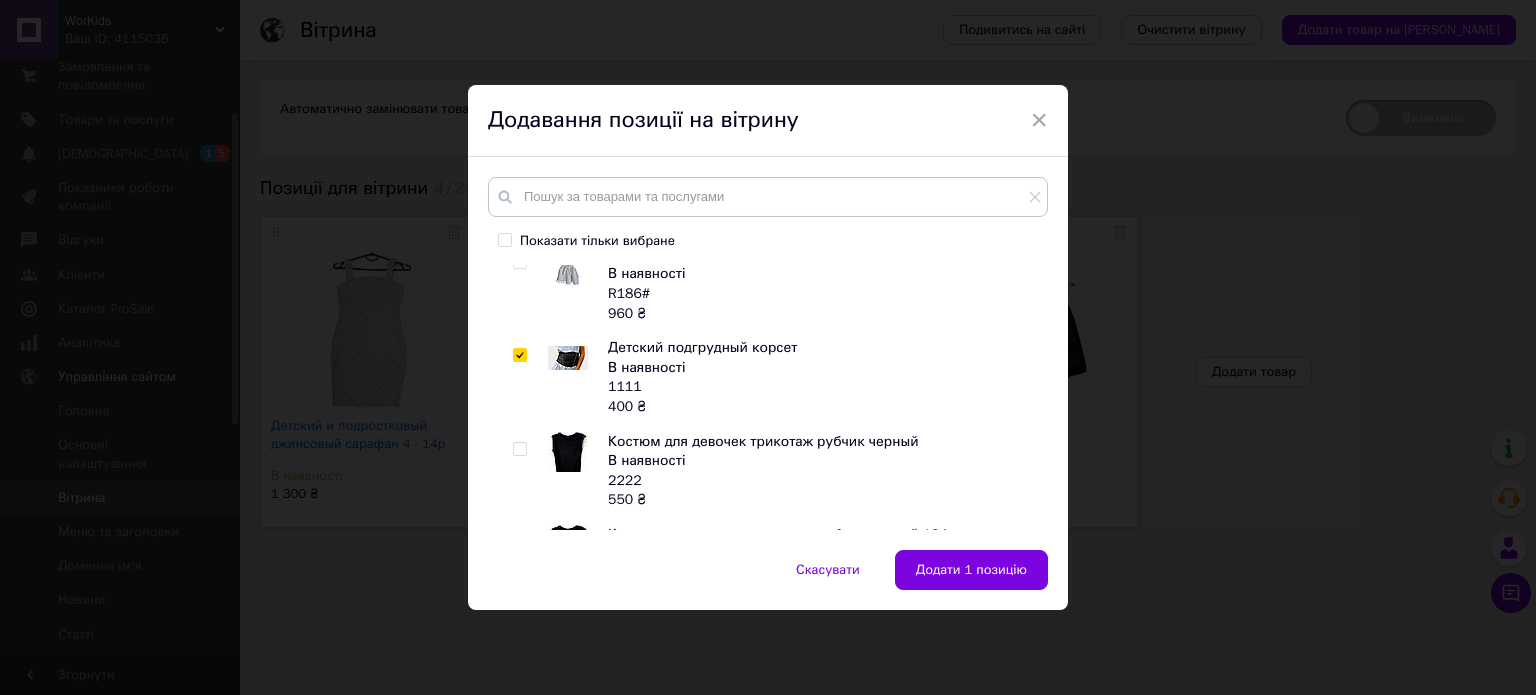 checkbox on "true" 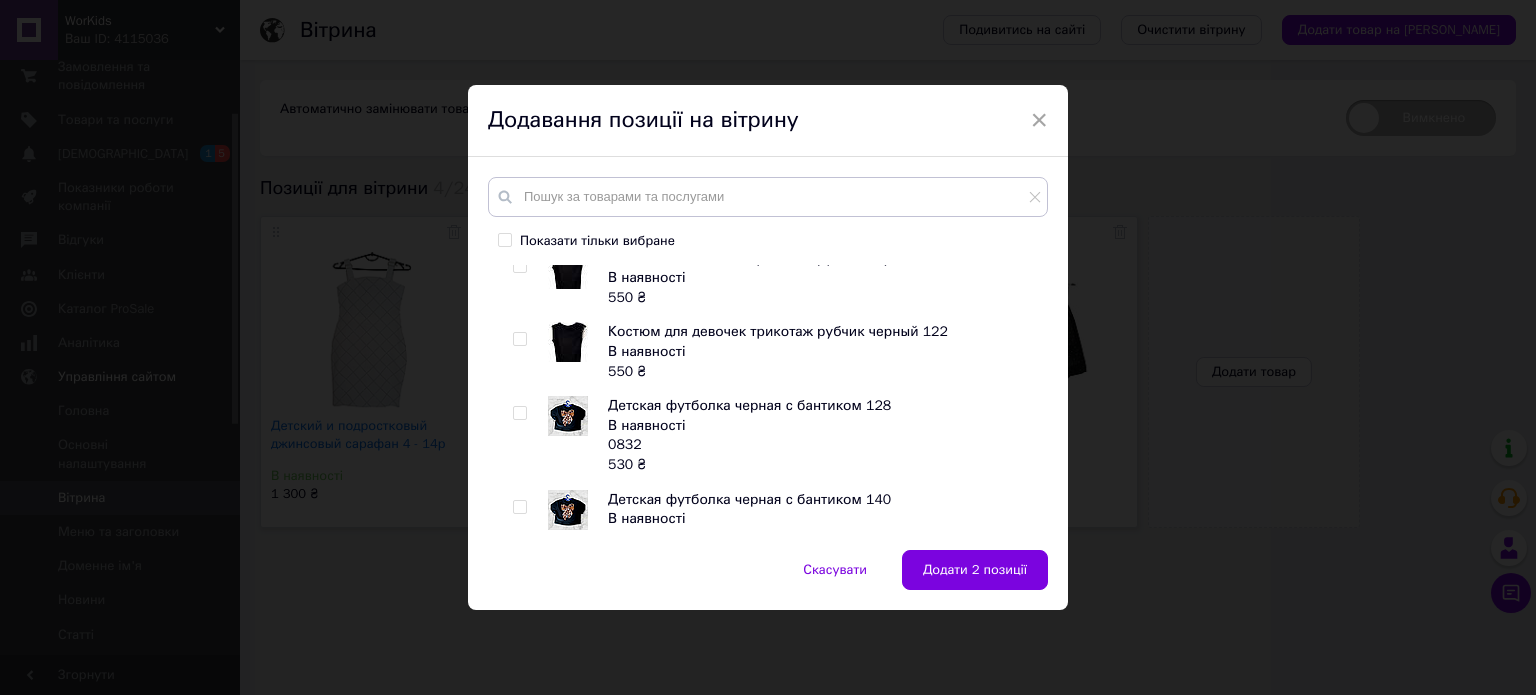 scroll, scrollTop: 6448, scrollLeft: 0, axis: vertical 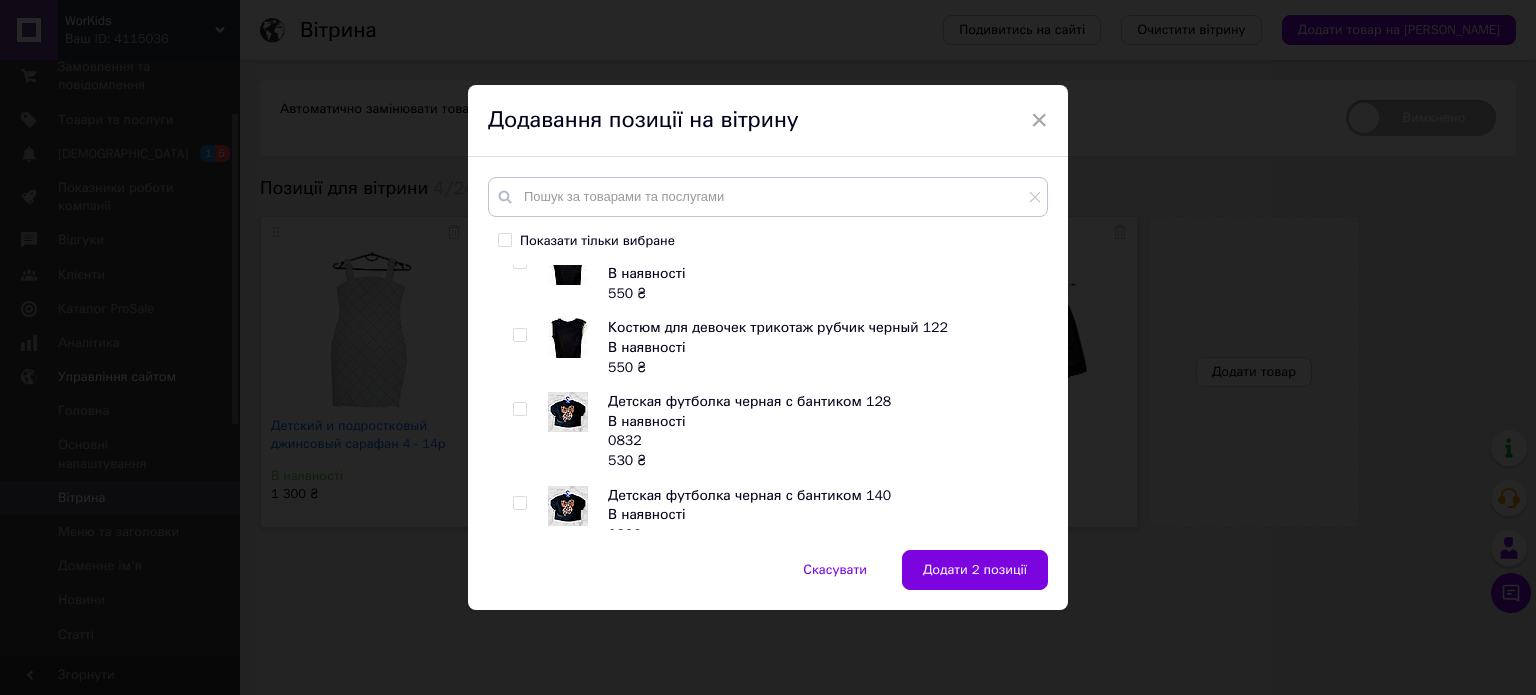 click at bounding box center [519, 409] 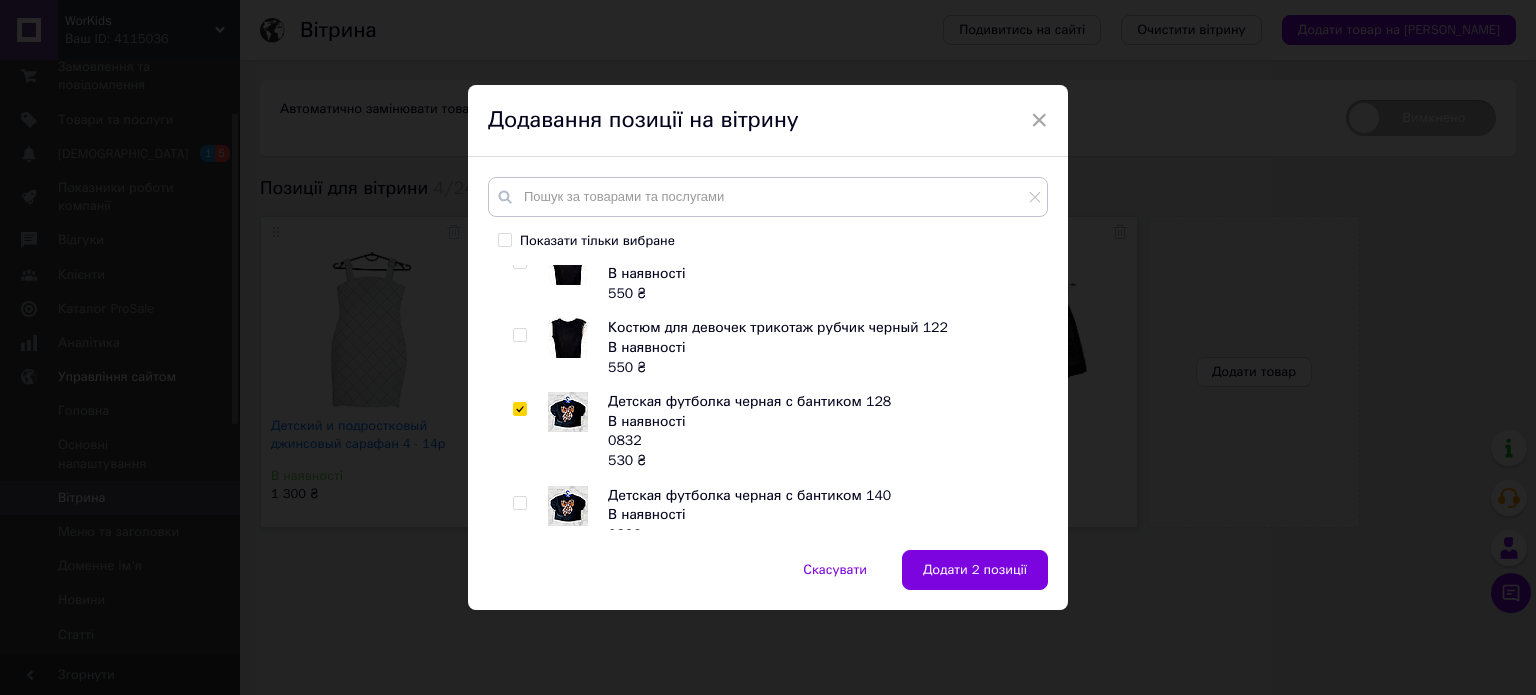 checkbox on "true" 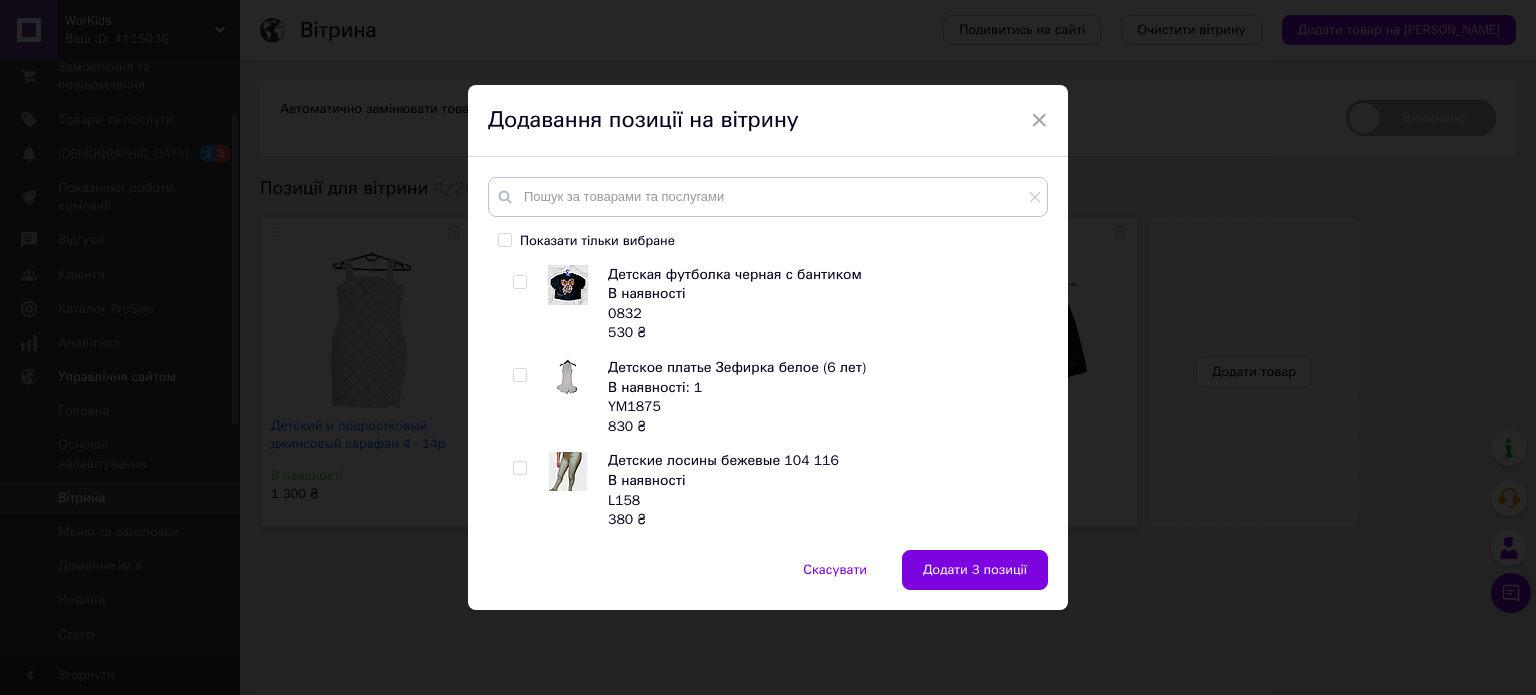 scroll, scrollTop: 6948, scrollLeft: 0, axis: vertical 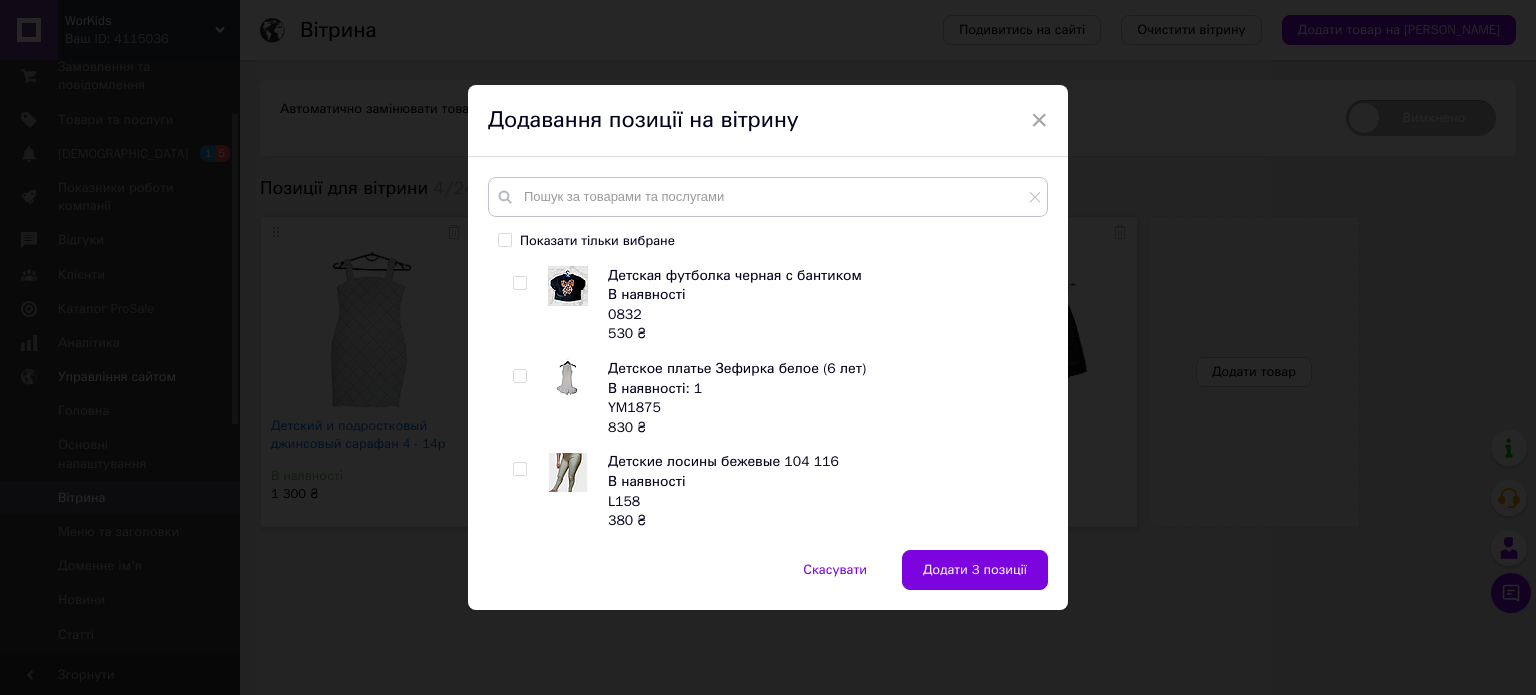 click at bounding box center (520, 376) 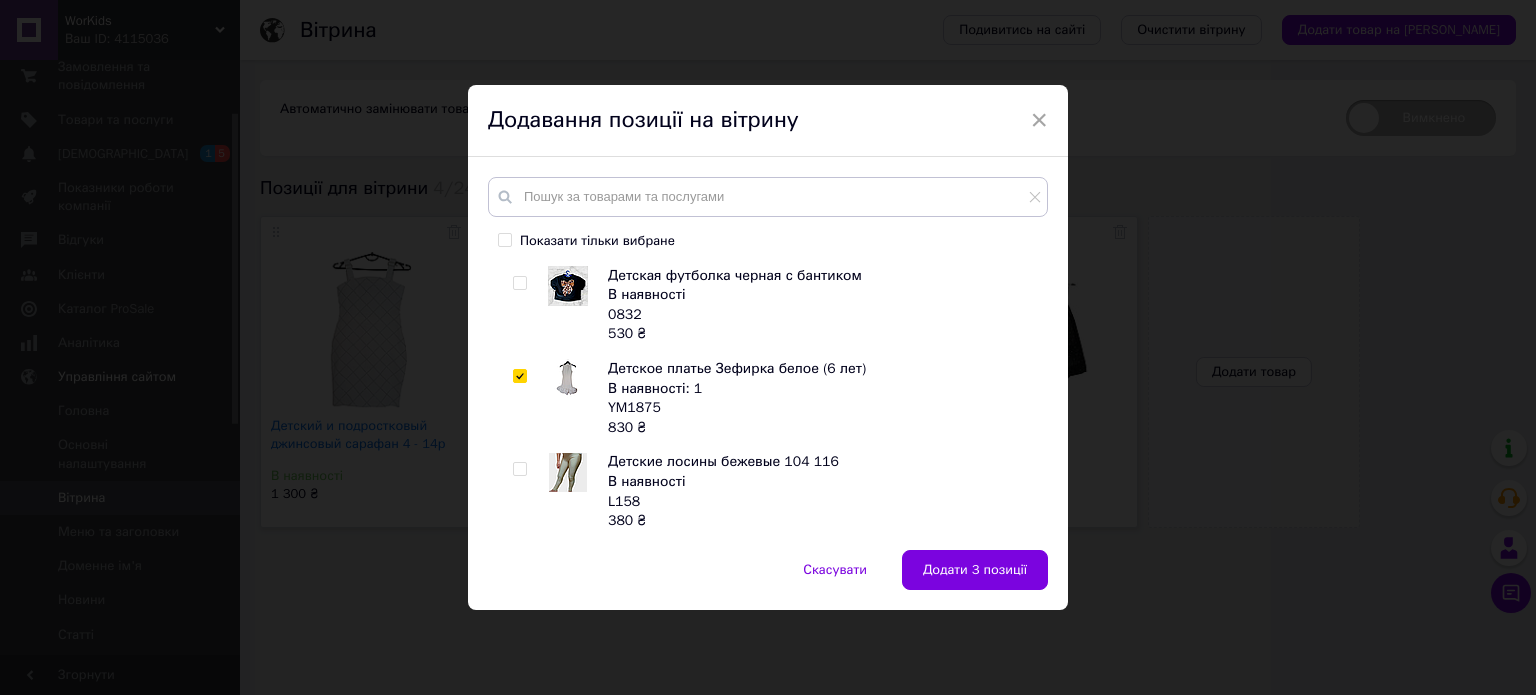 checkbox on "true" 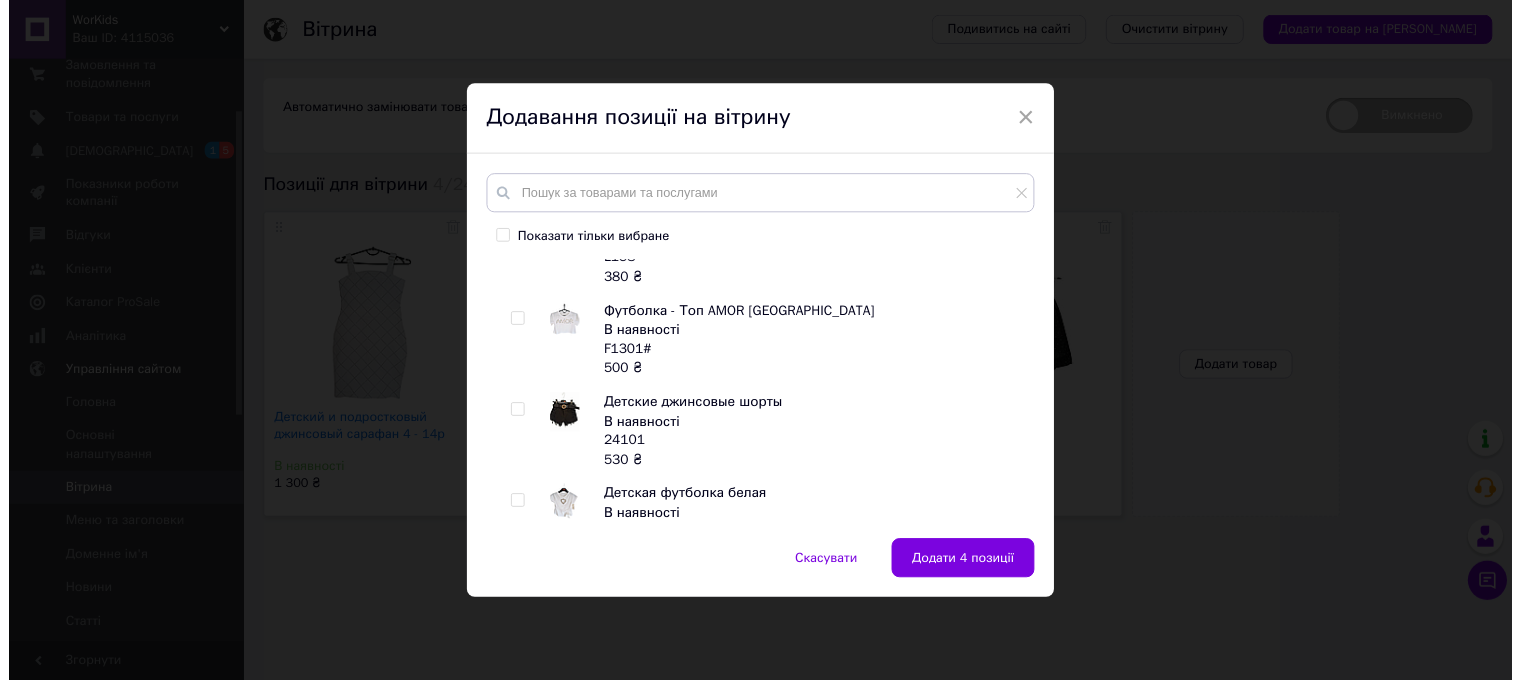 scroll, scrollTop: 7648, scrollLeft: 0, axis: vertical 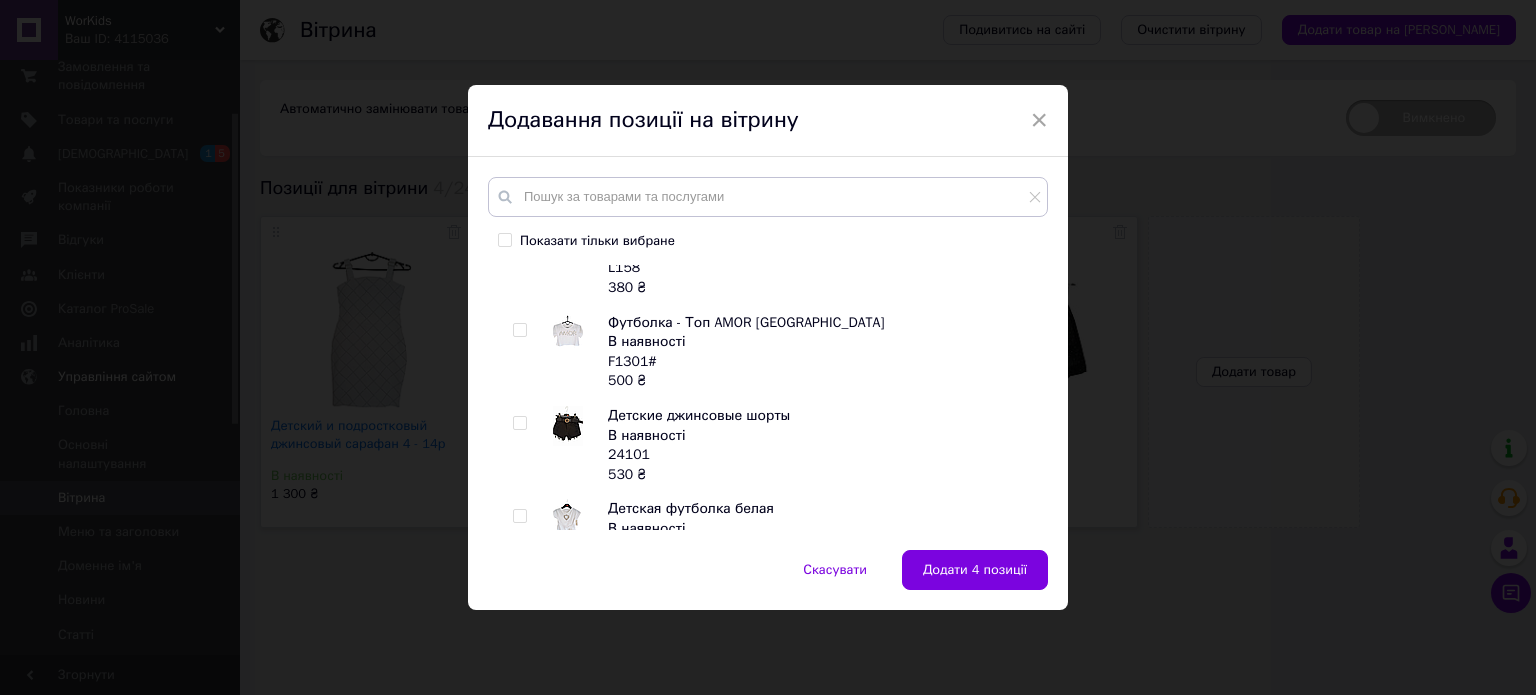 click at bounding box center [519, 330] 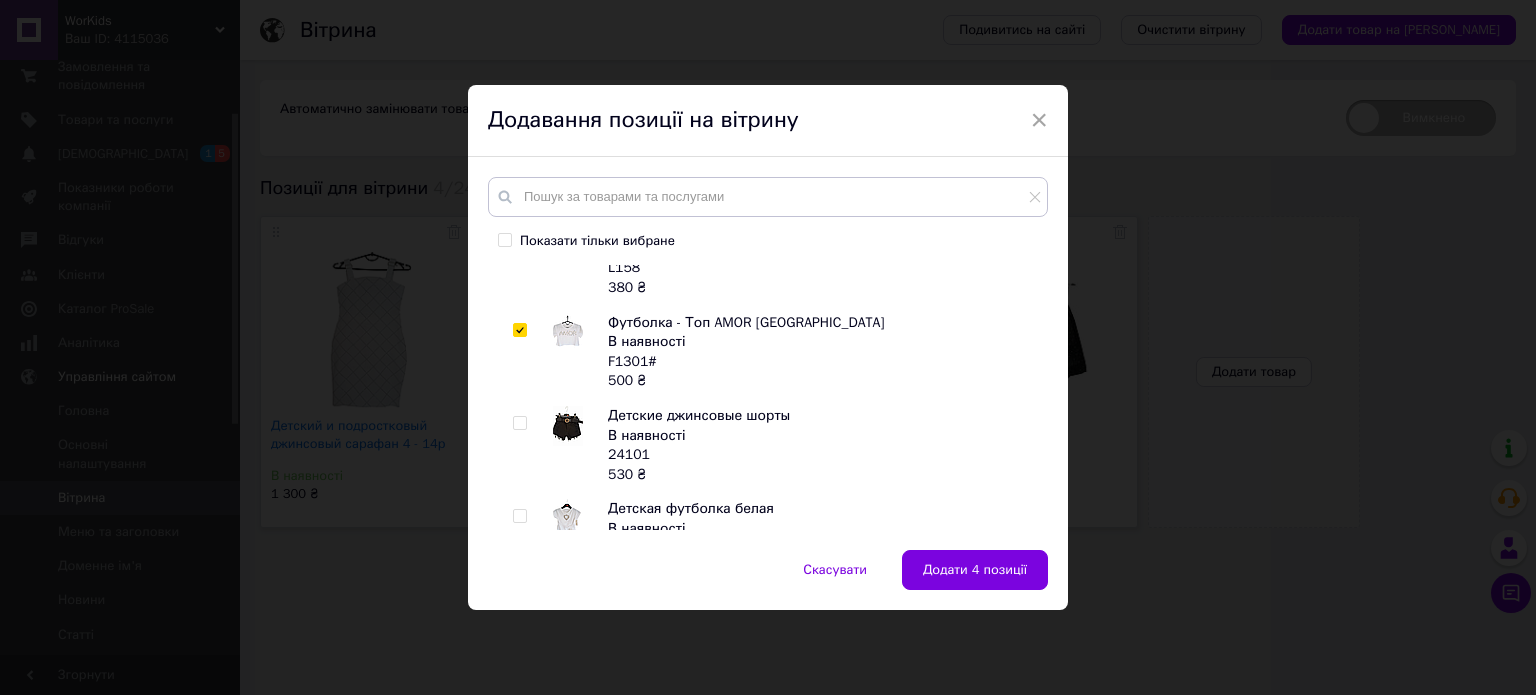 checkbox on "true" 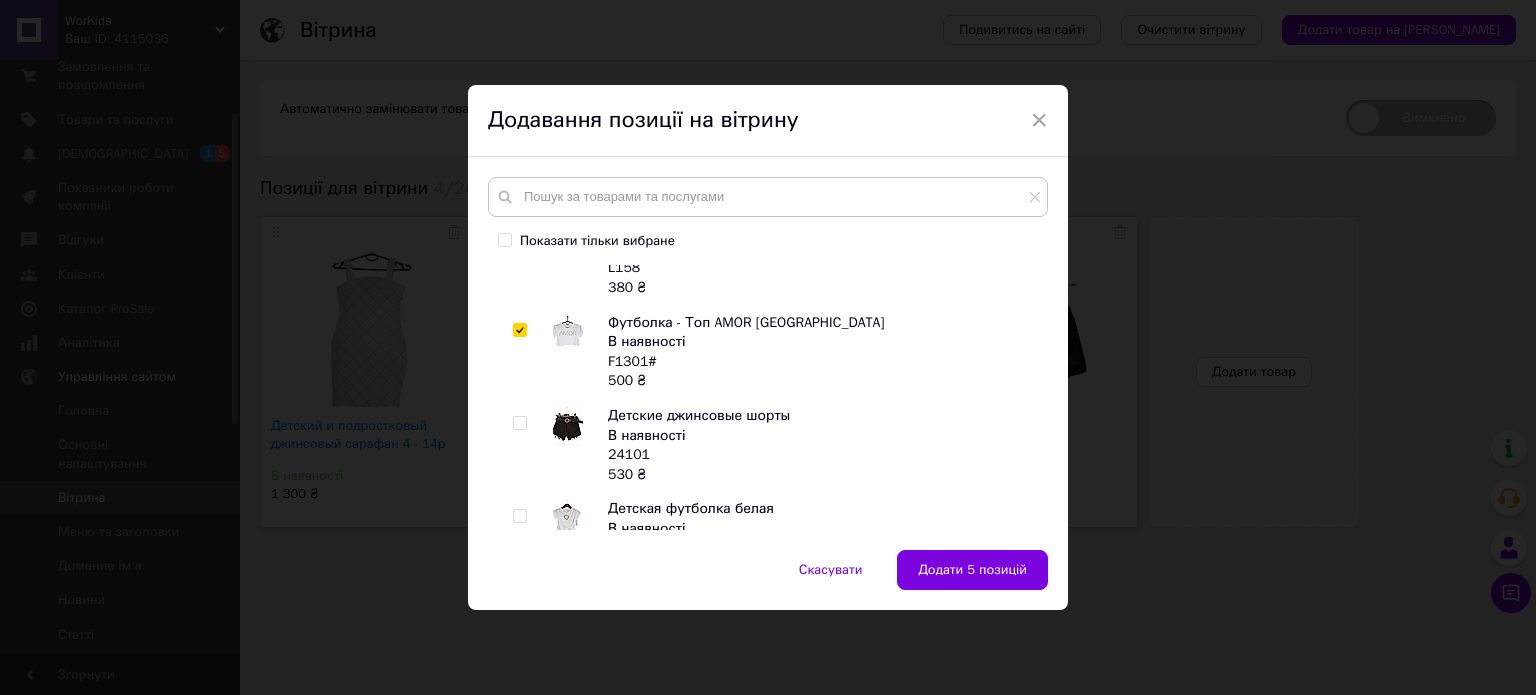 drag, startPoint x: 518, startPoint y: 420, endPoint x: 515, endPoint y: 465, distance: 45.099888 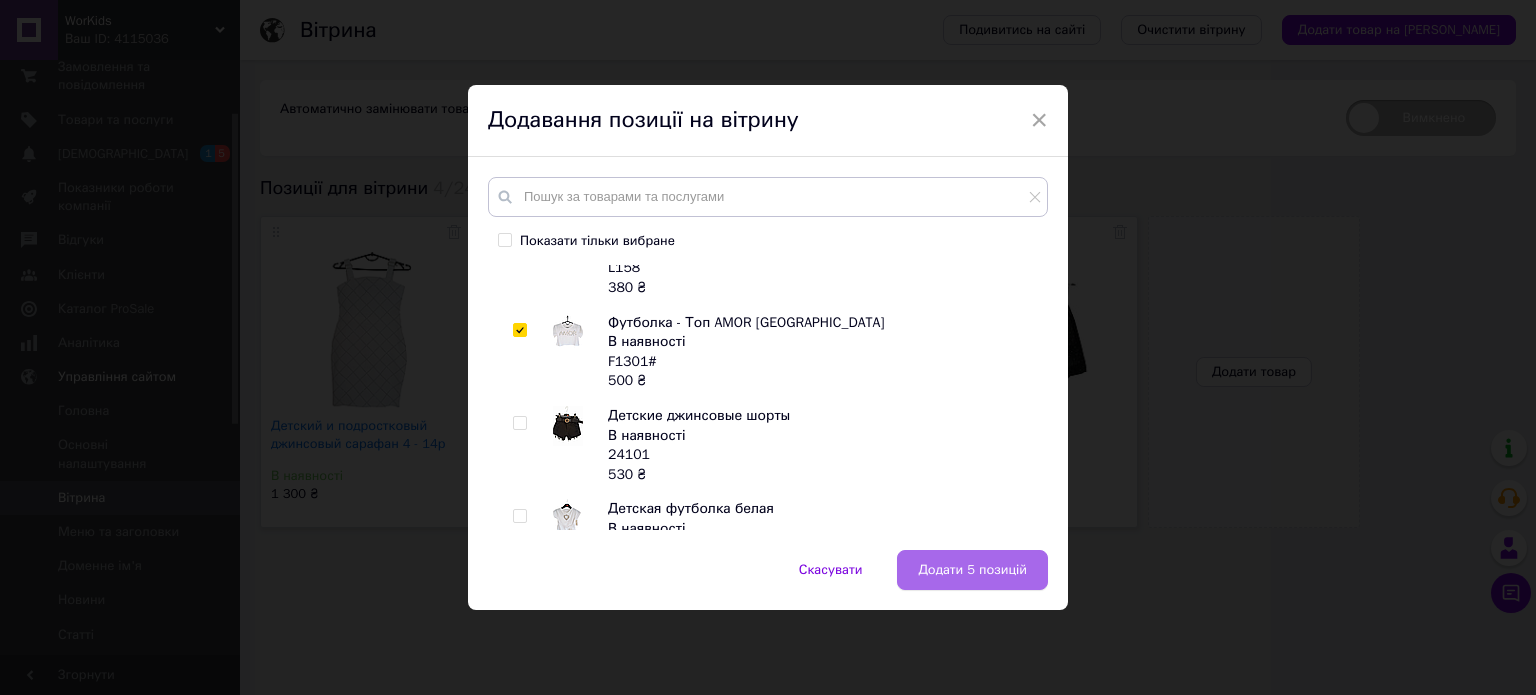 click on "Додати 5 позицій" at bounding box center (972, 570) 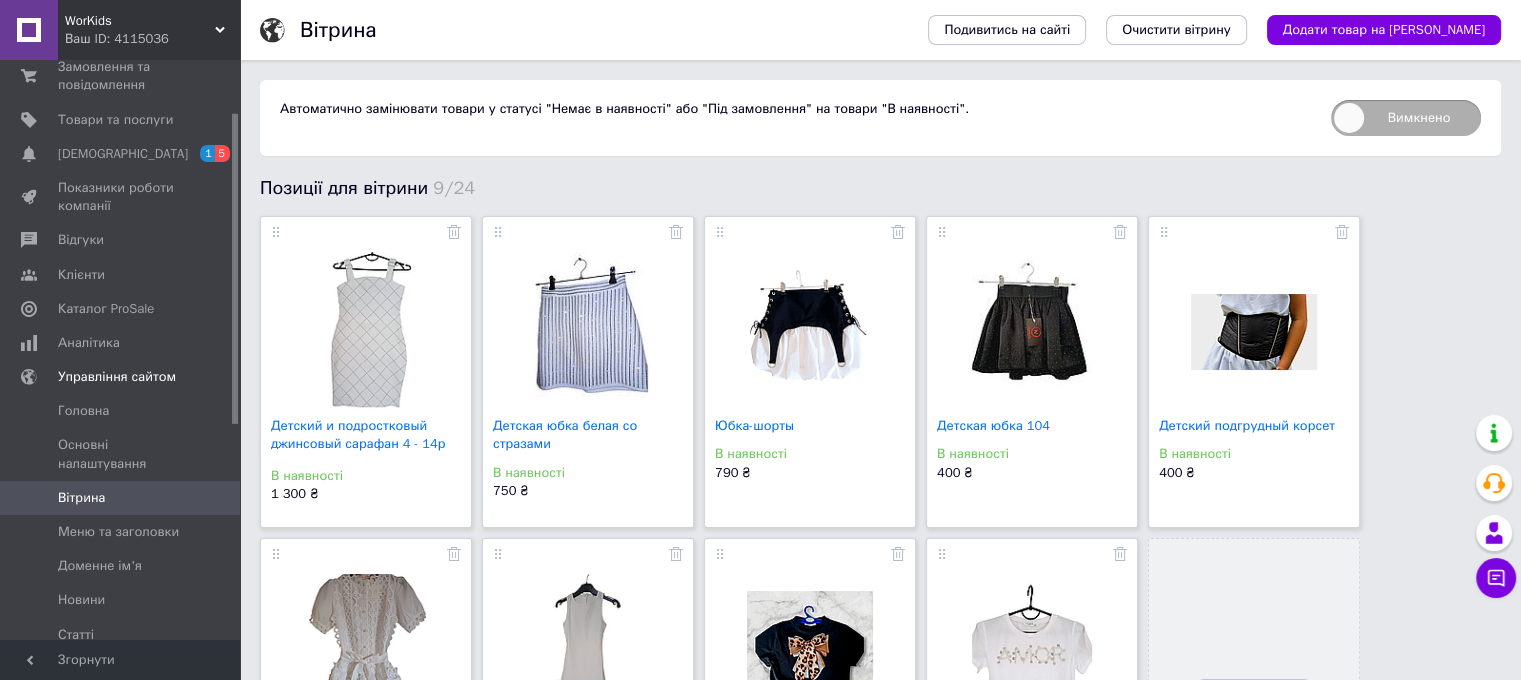 click at bounding box center [588, 332] 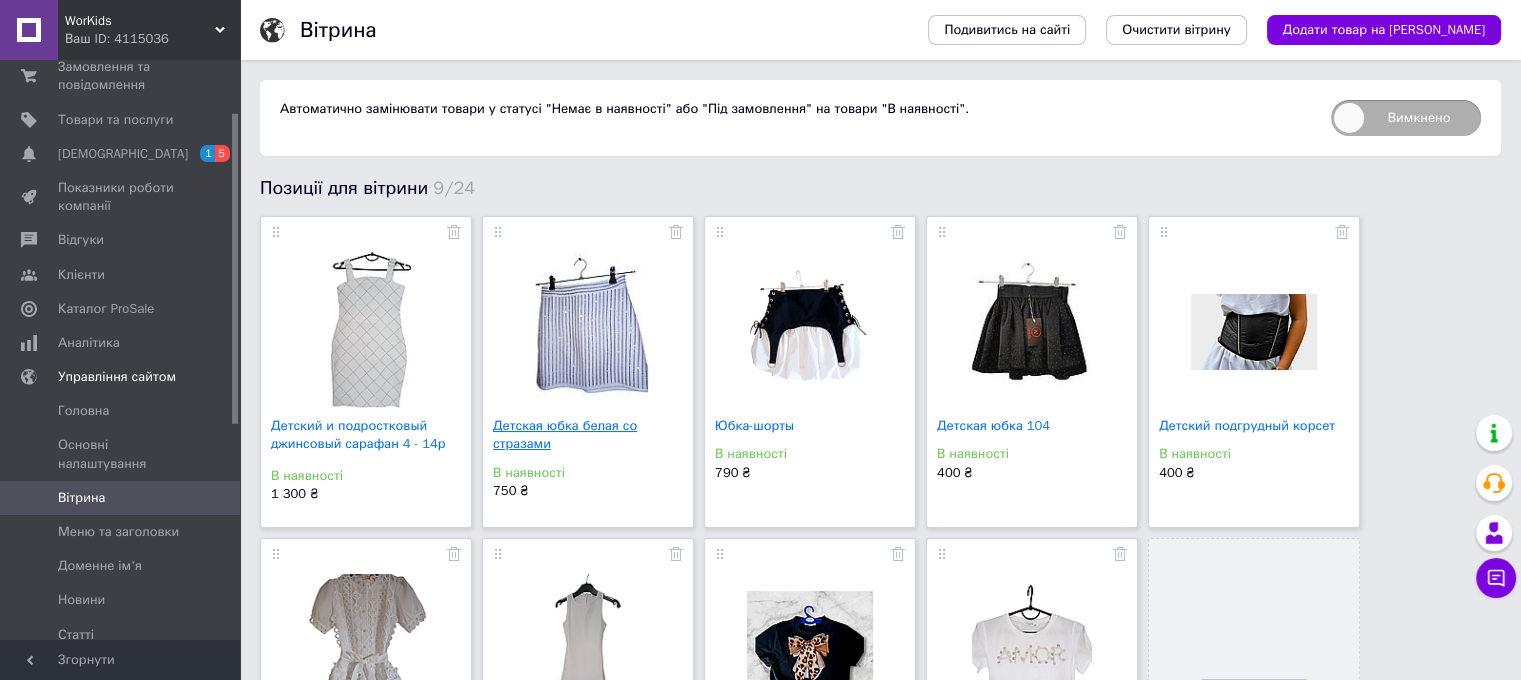 click on "Детская юбка белая со стразами" at bounding box center (565, 434) 